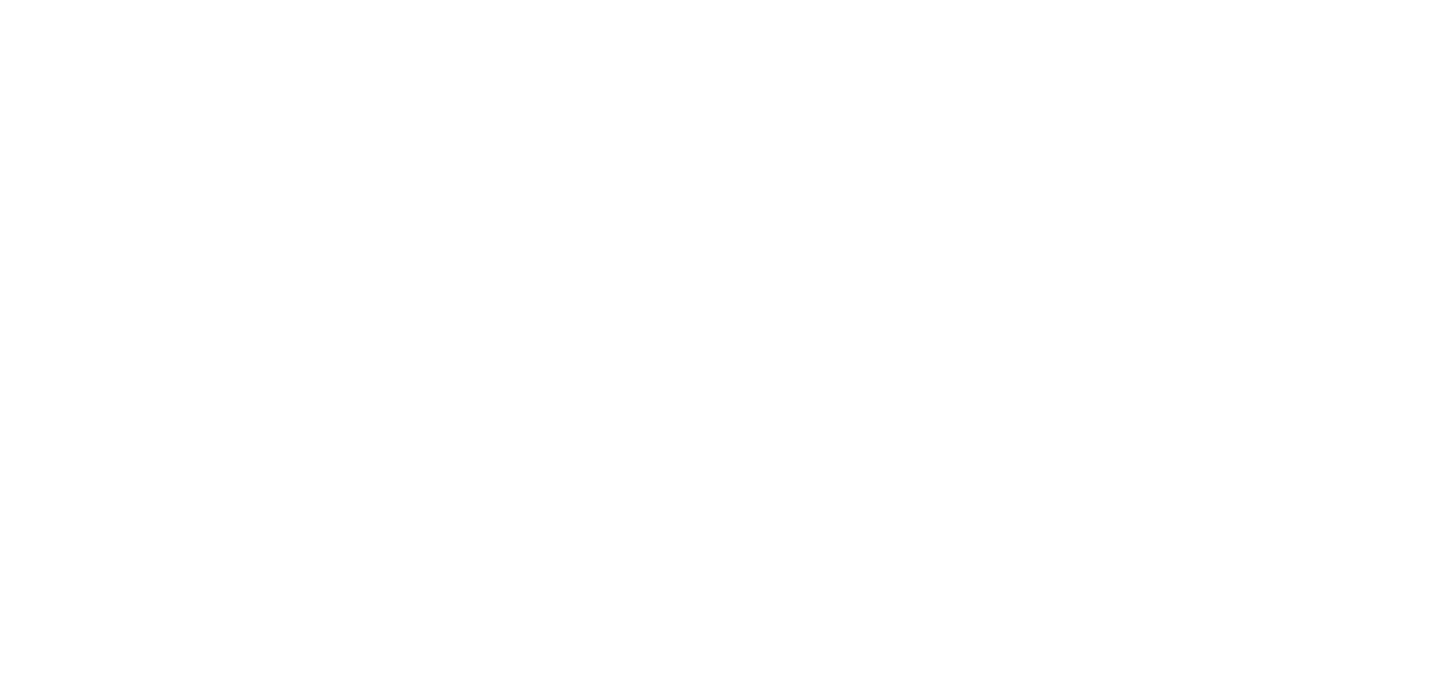 scroll, scrollTop: 0, scrollLeft: 0, axis: both 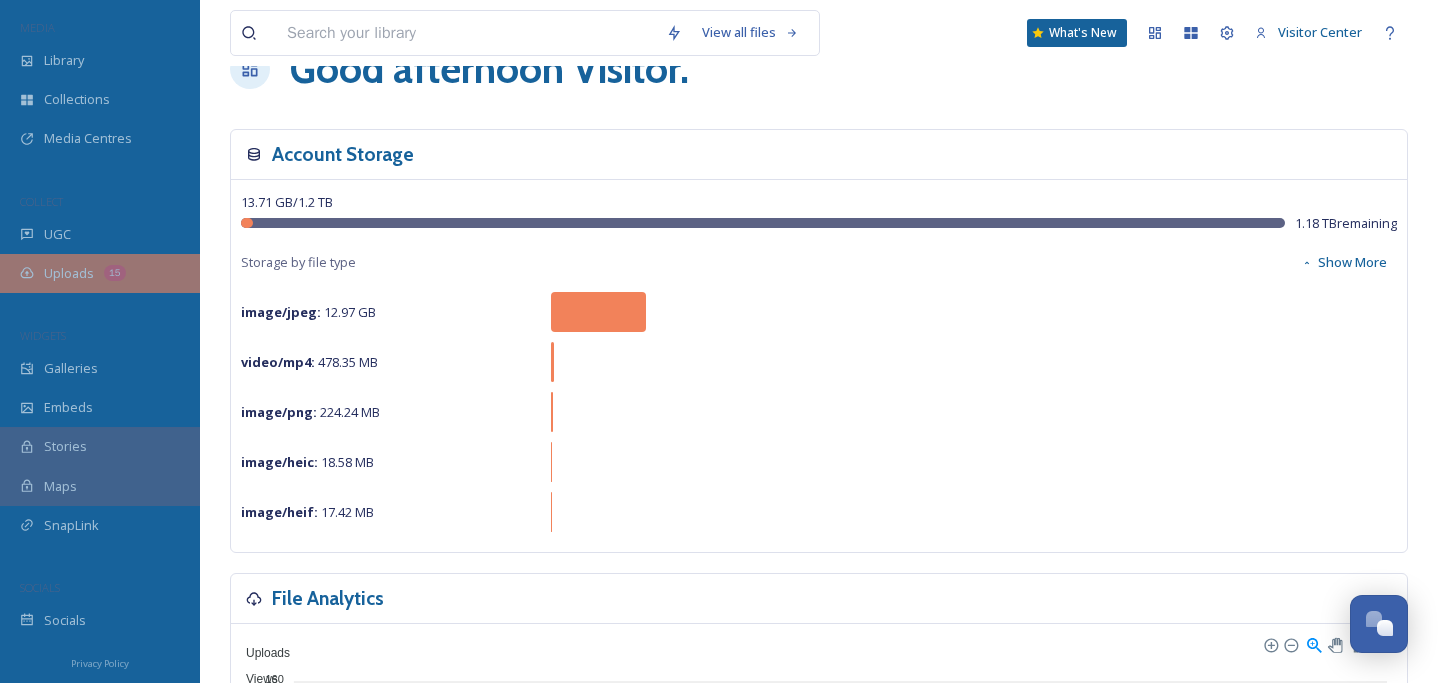 click on "Uploads" at bounding box center [69, 273] 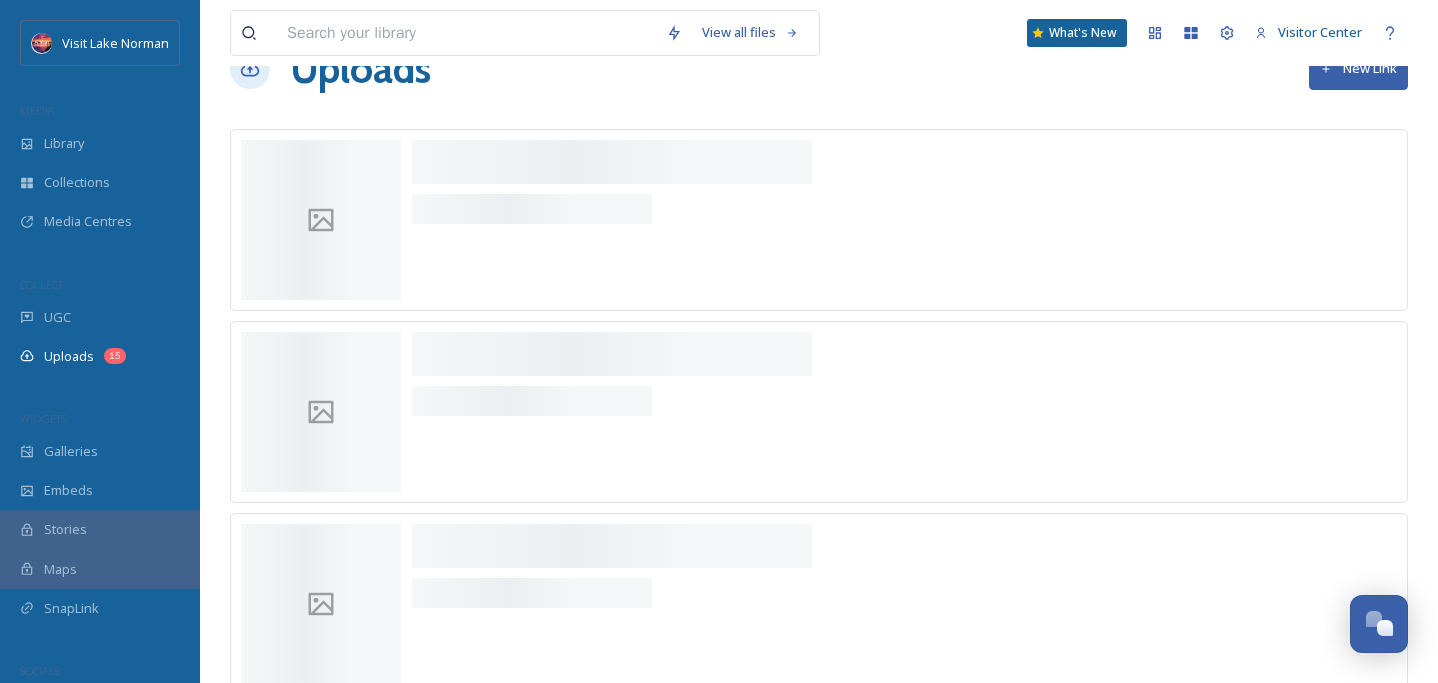 scroll, scrollTop: 0, scrollLeft: 0, axis: both 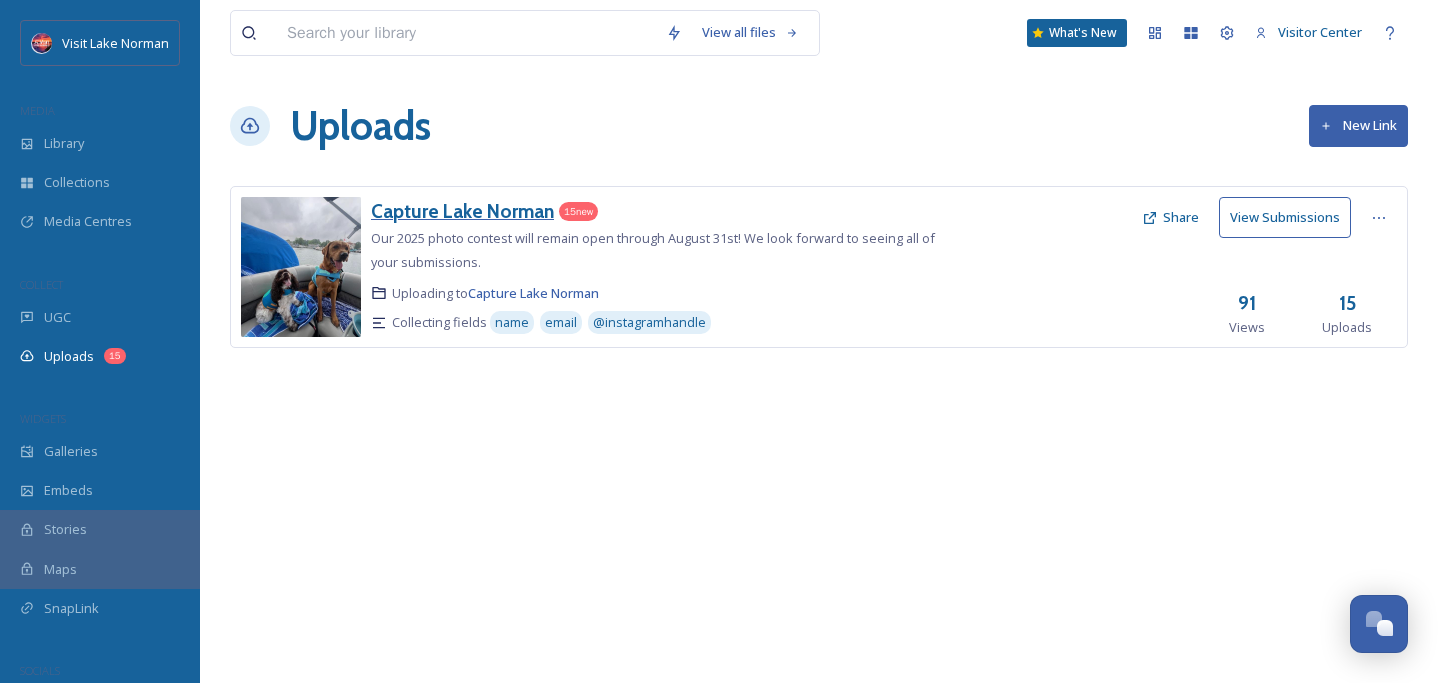 click on "Capture Lake Norman" at bounding box center [462, 211] 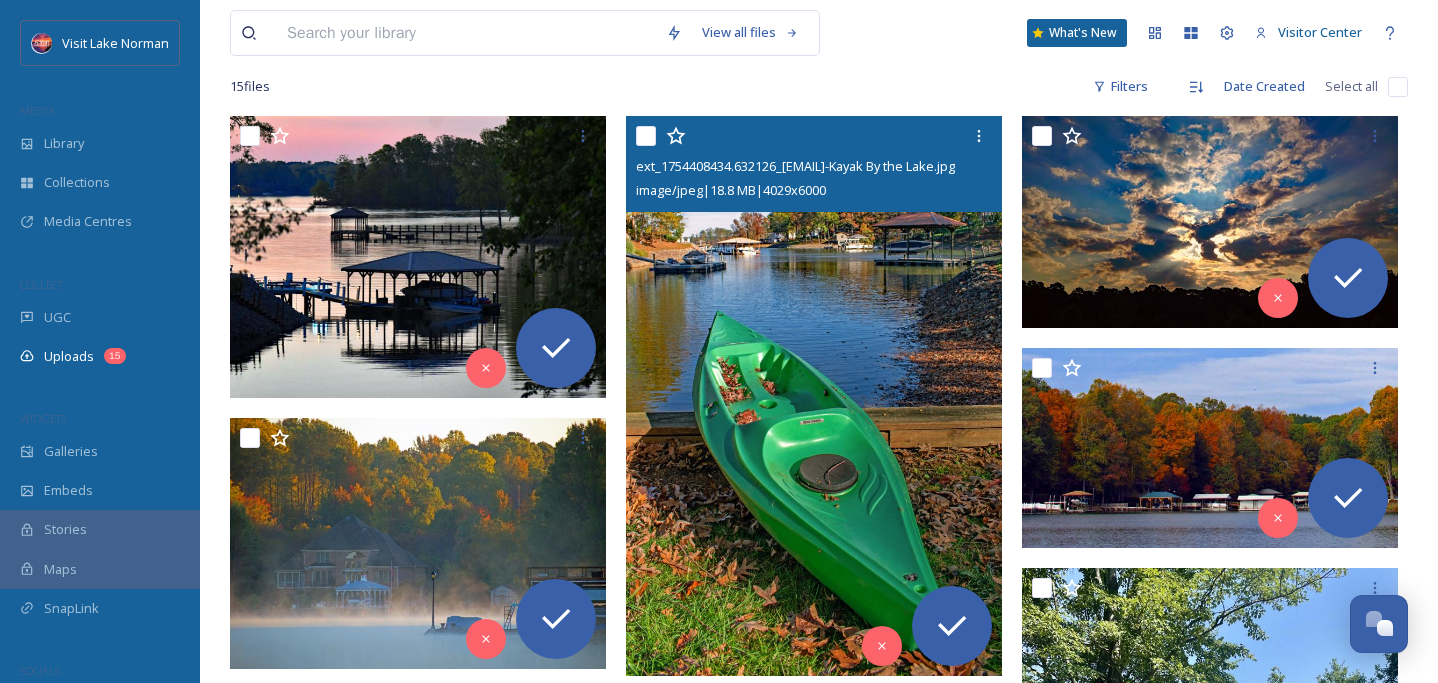 scroll, scrollTop: 309, scrollLeft: 0, axis: vertical 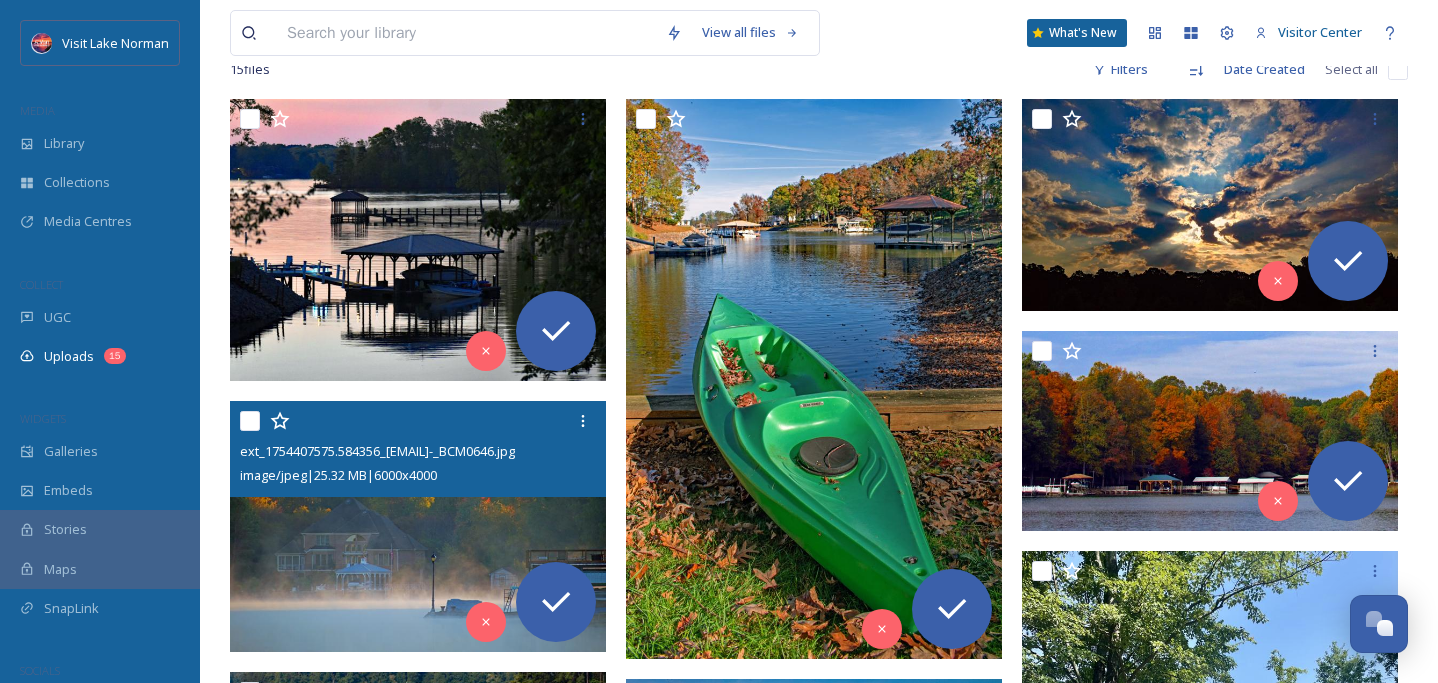 click on "image/jpeg  |  25.32 MB  |  6000  x  4000" at bounding box center [338, 475] 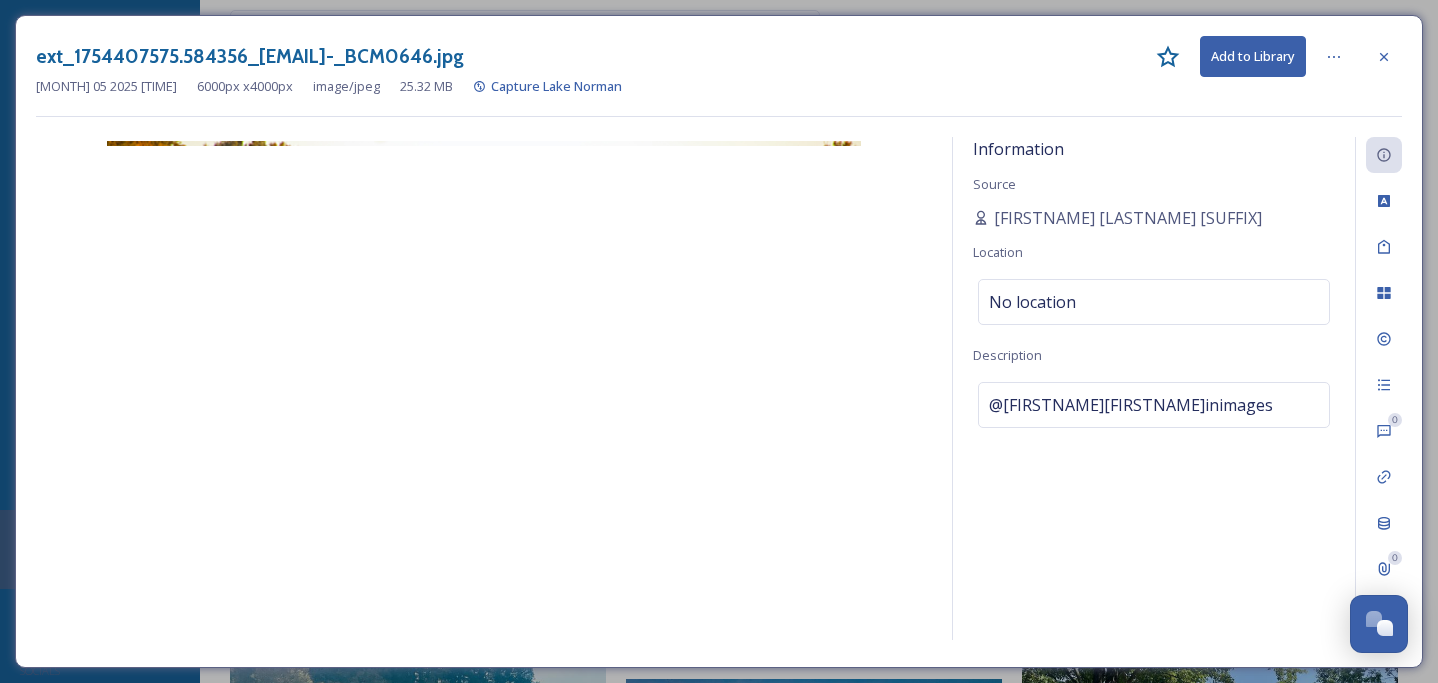 click 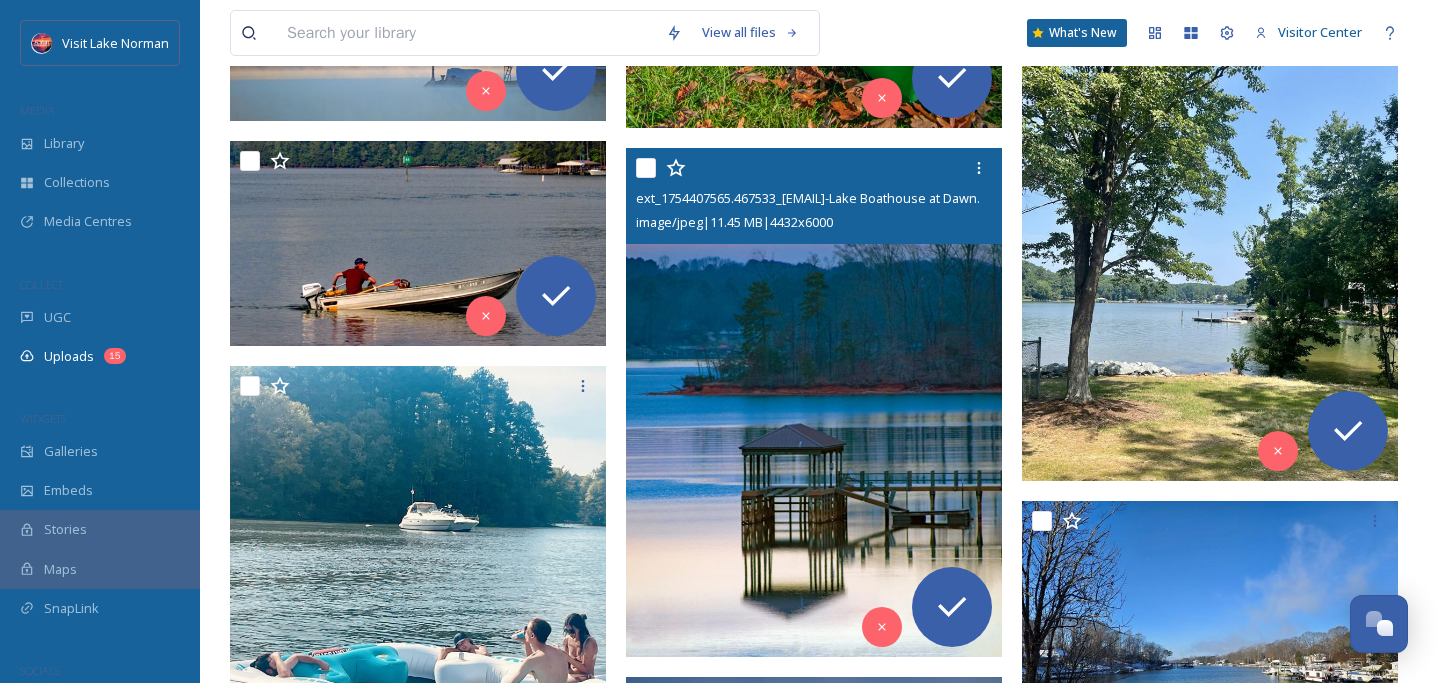scroll, scrollTop: 848, scrollLeft: 0, axis: vertical 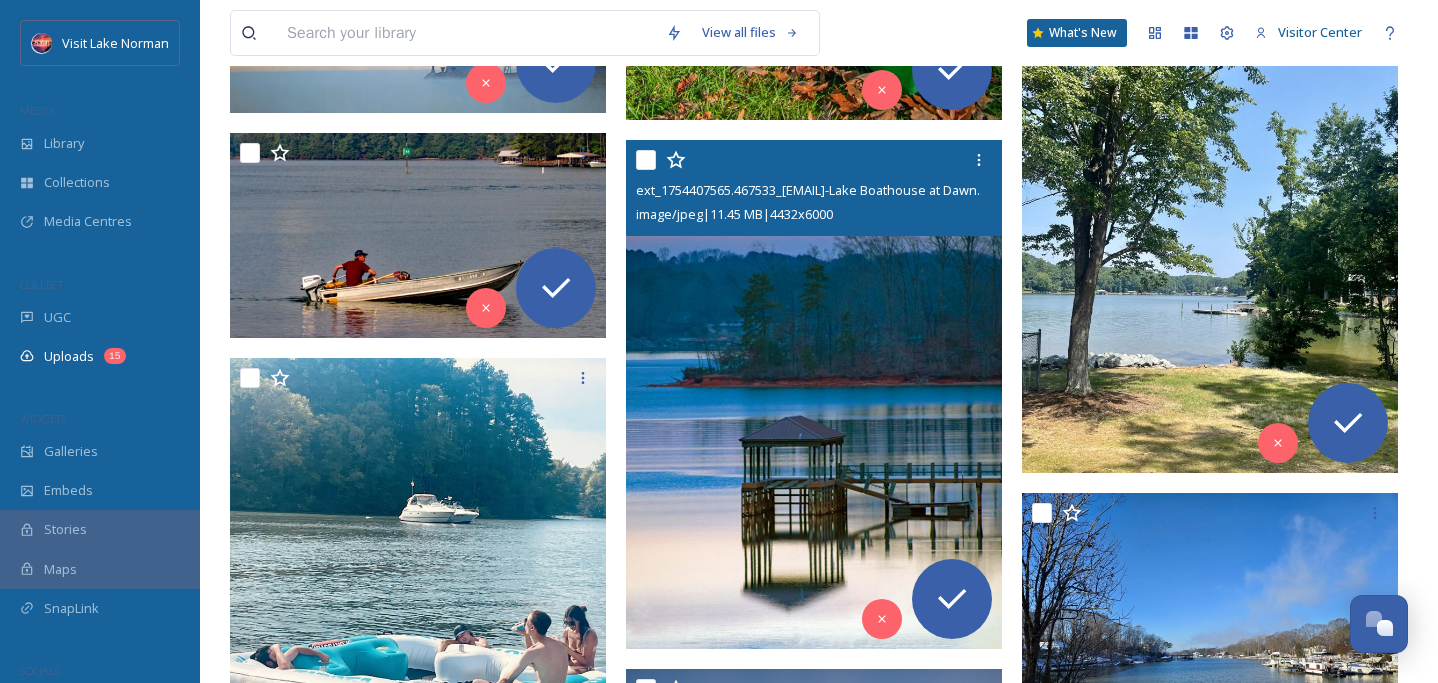 click at bounding box center (814, 394) 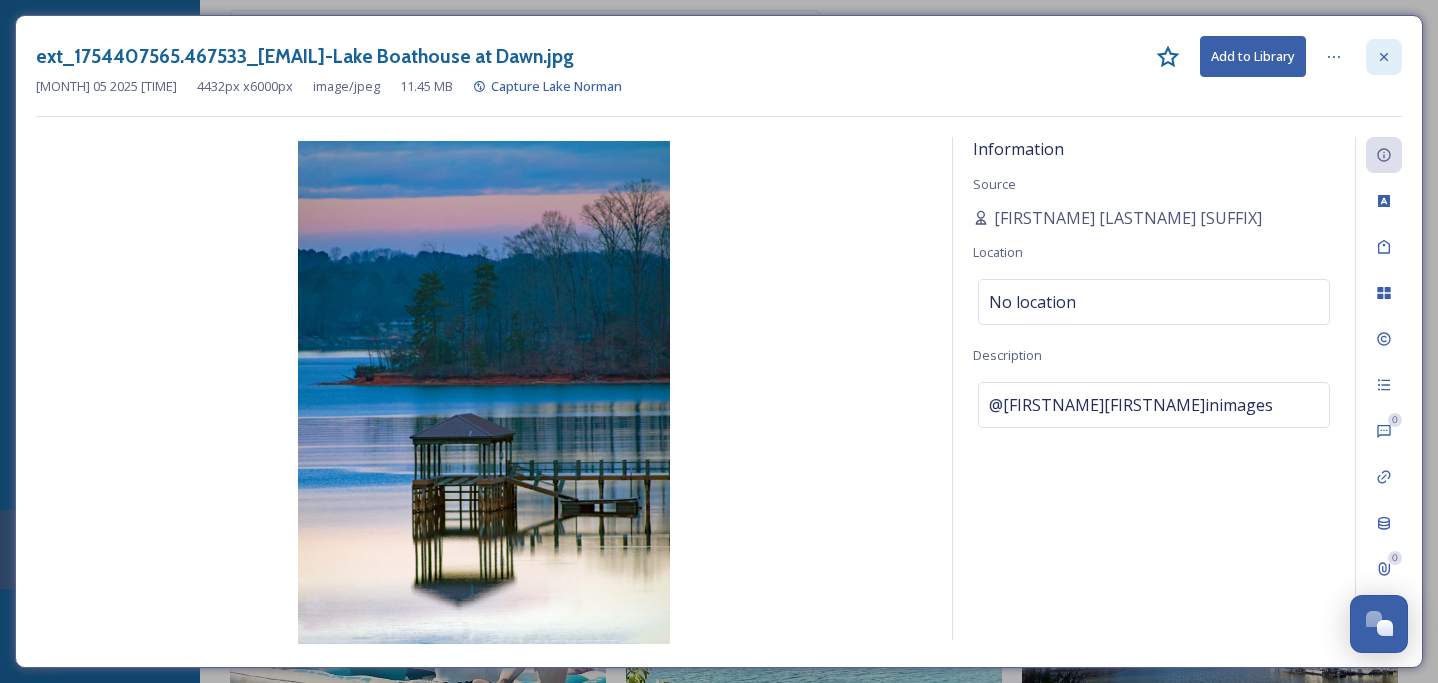 click 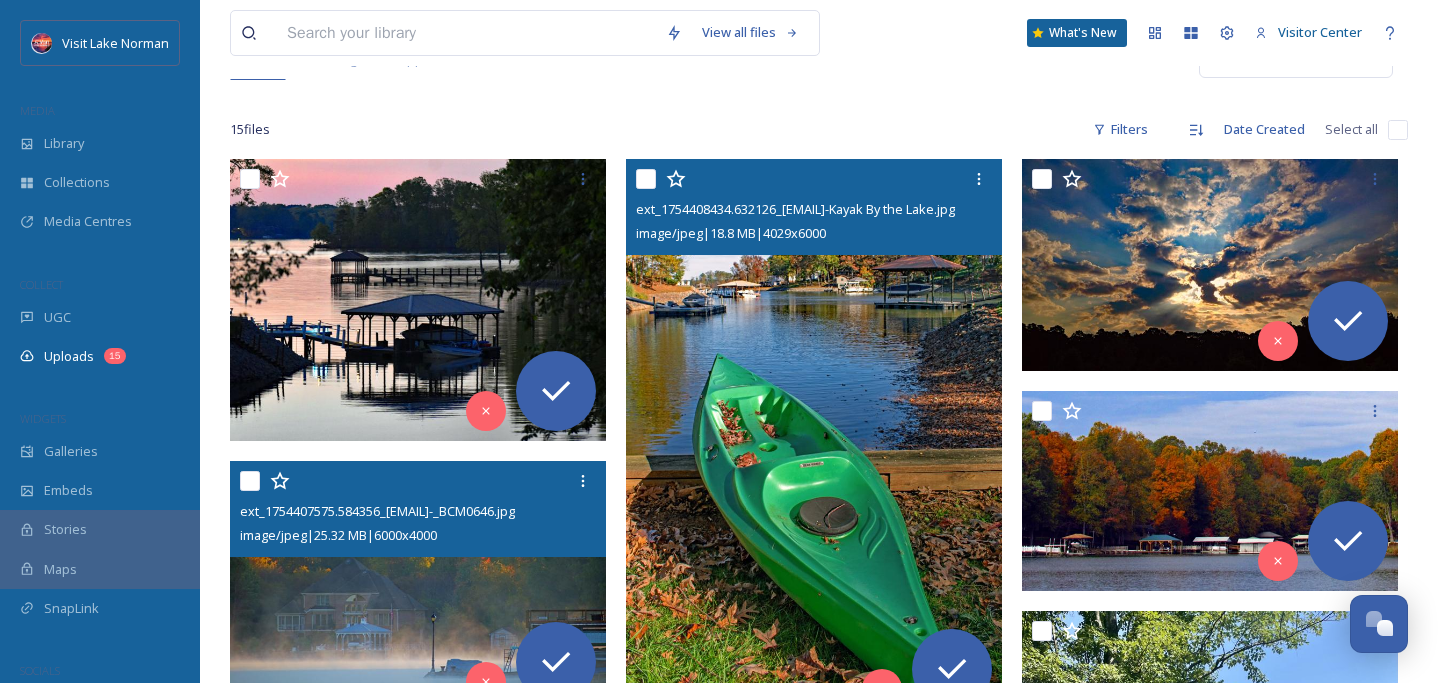 scroll, scrollTop: 177, scrollLeft: 0, axis: vertical 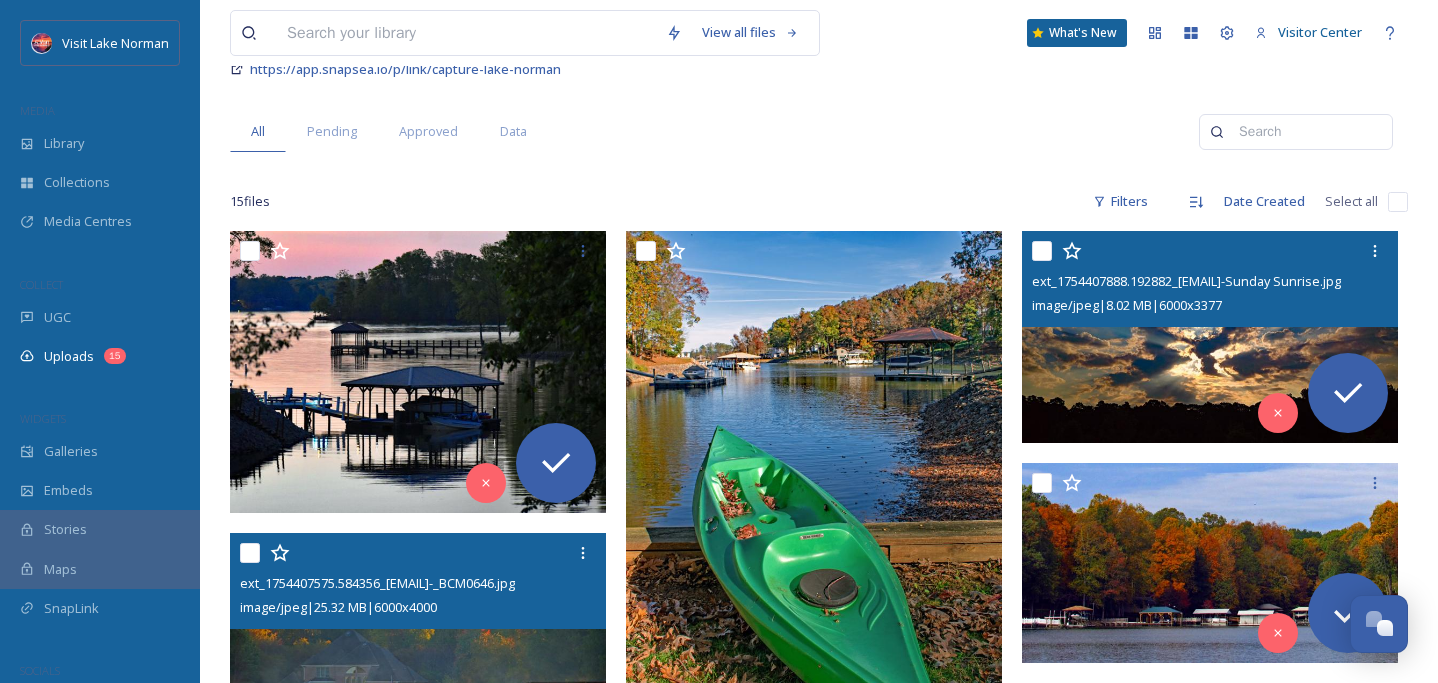 click at bounding box center [1212, 251] 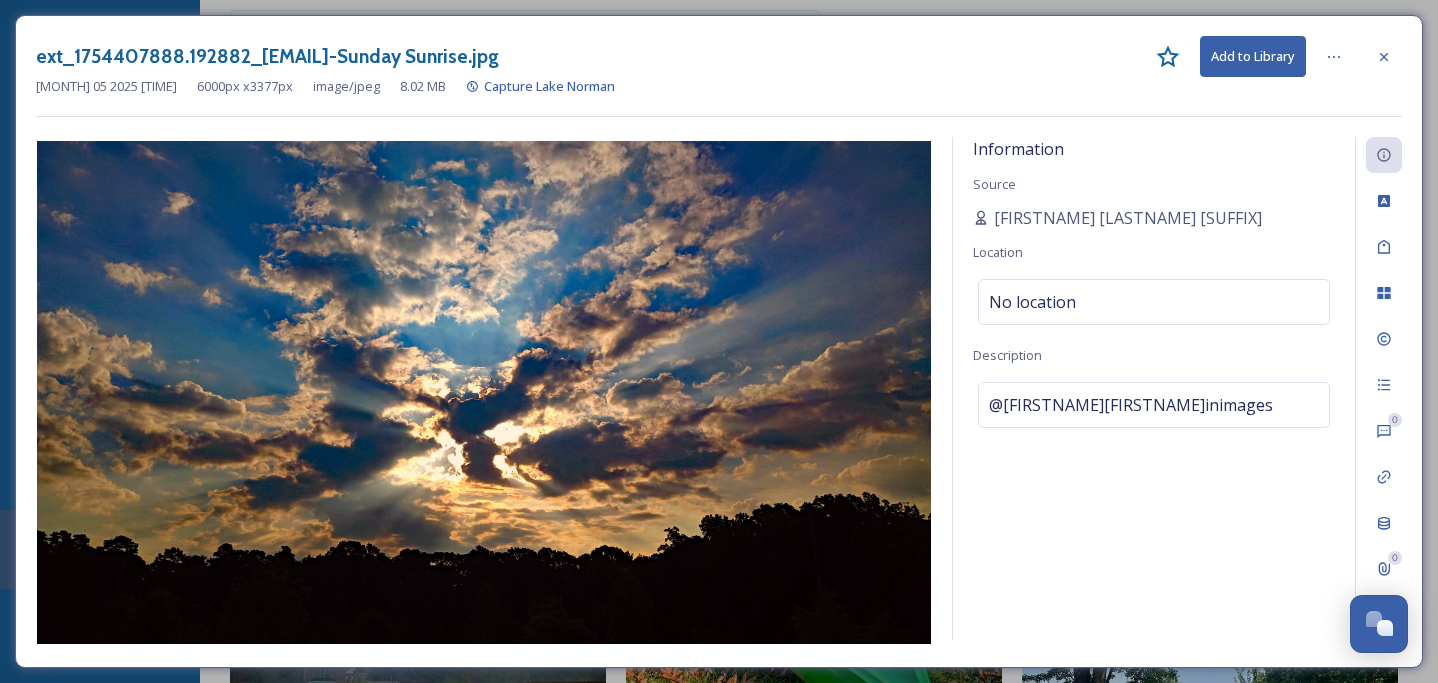 click at bounding box center (1384, 57) 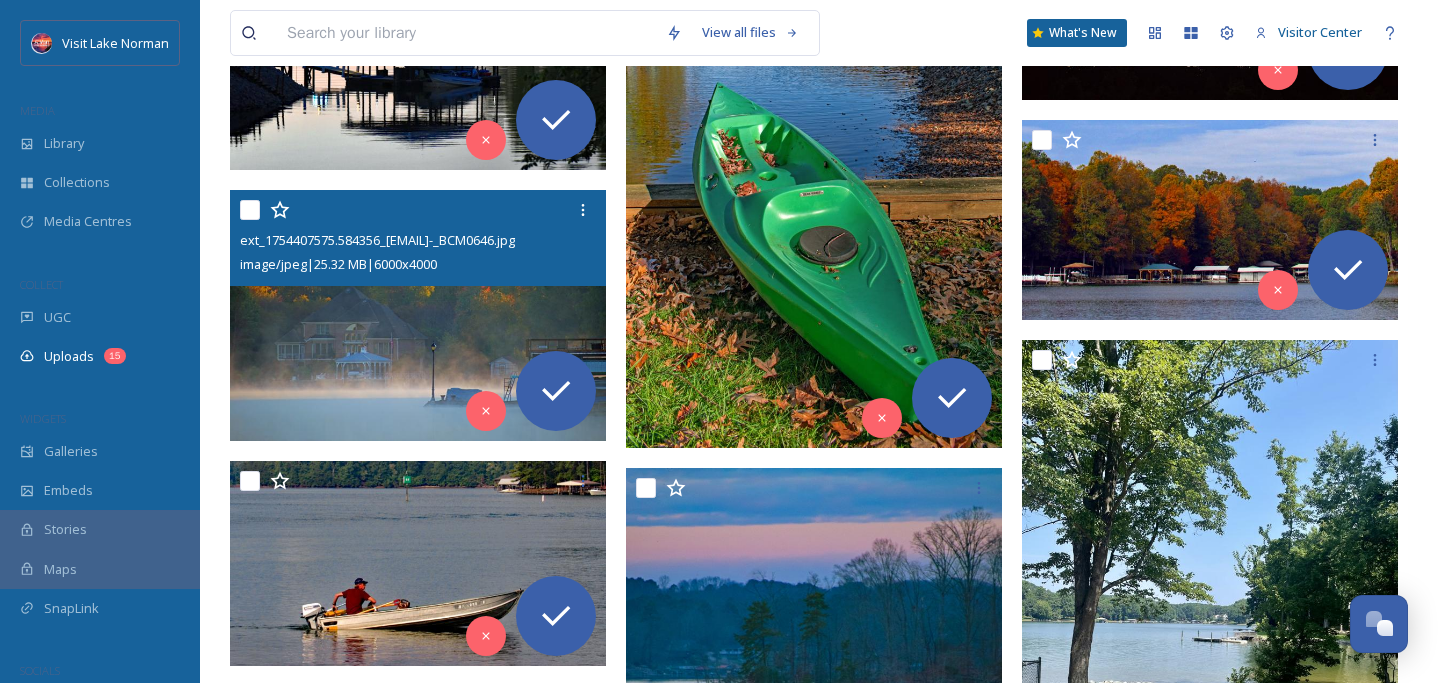 scroll, scrollTop: 513, scrollLeft: 0, axis: vertical 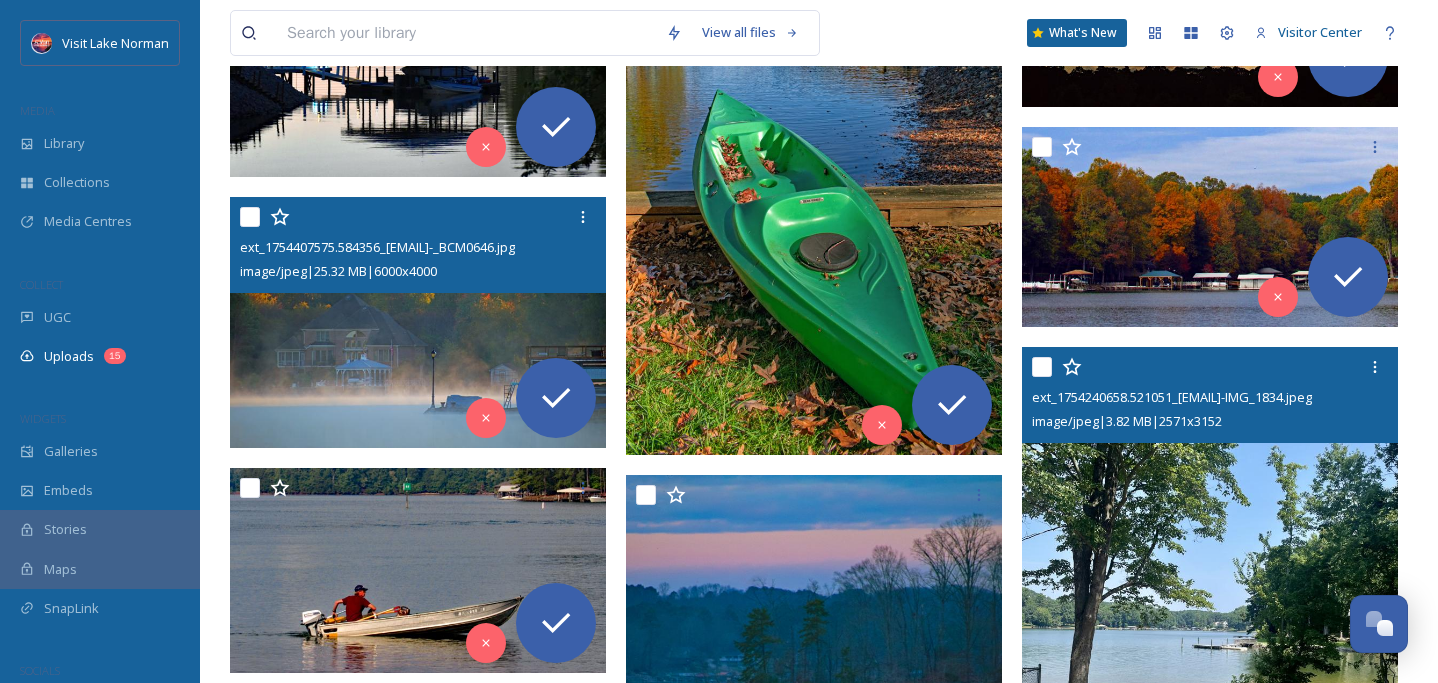 click at bounding box center (1210, 577) 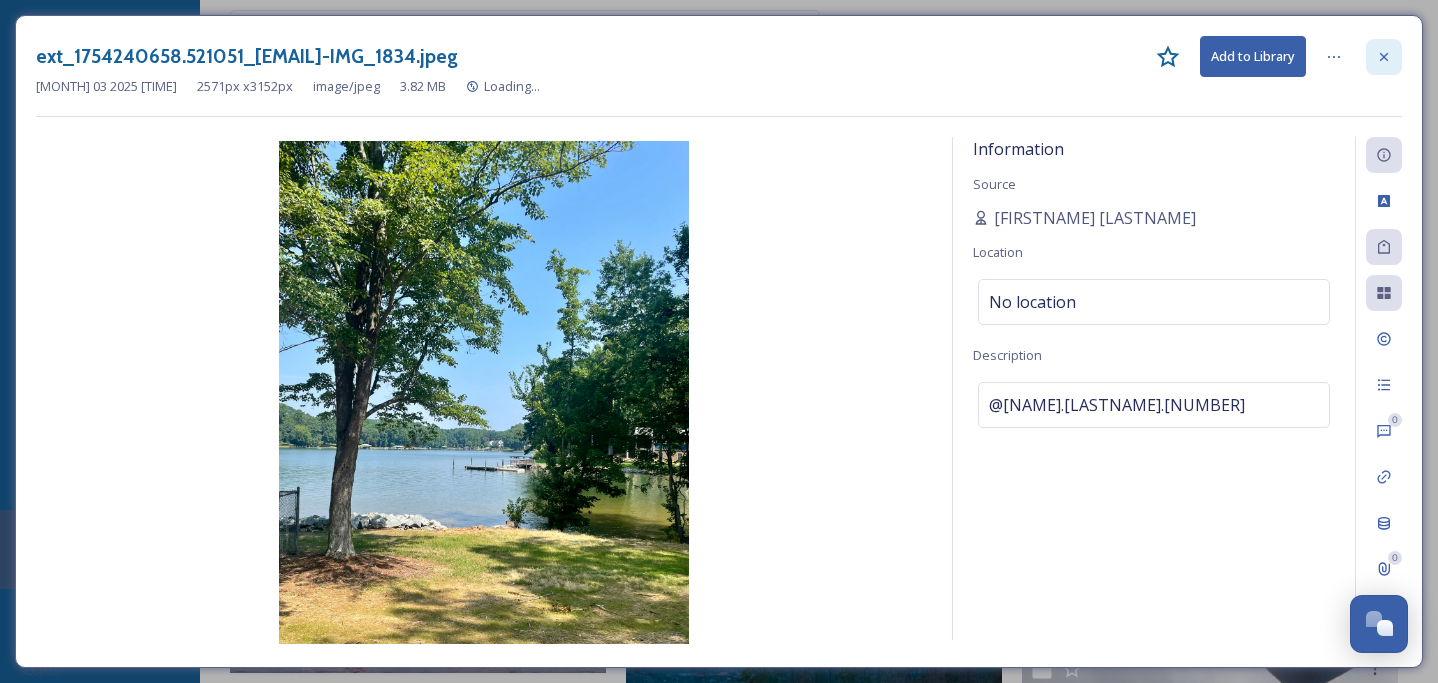 click at bounding box center [1384, 57] 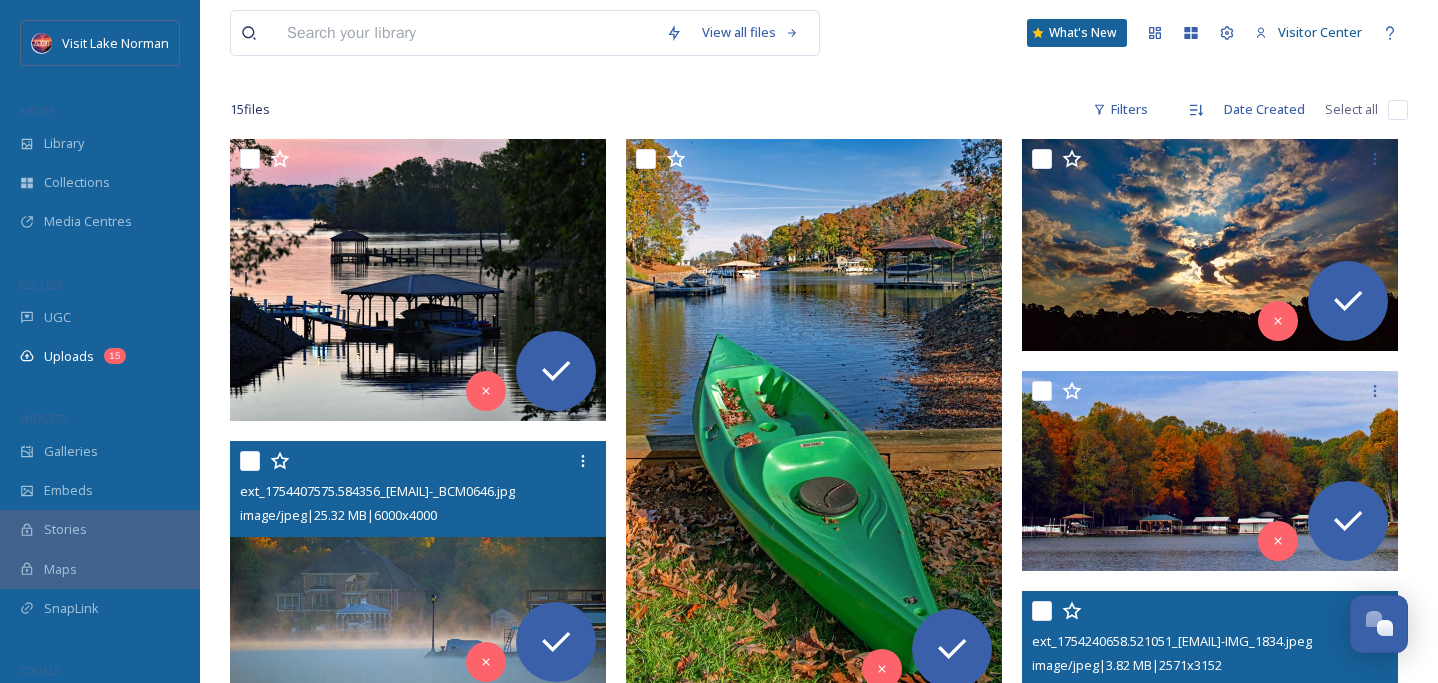 scroll, scrollTop: 0, scrollLeft: 0, axis: both 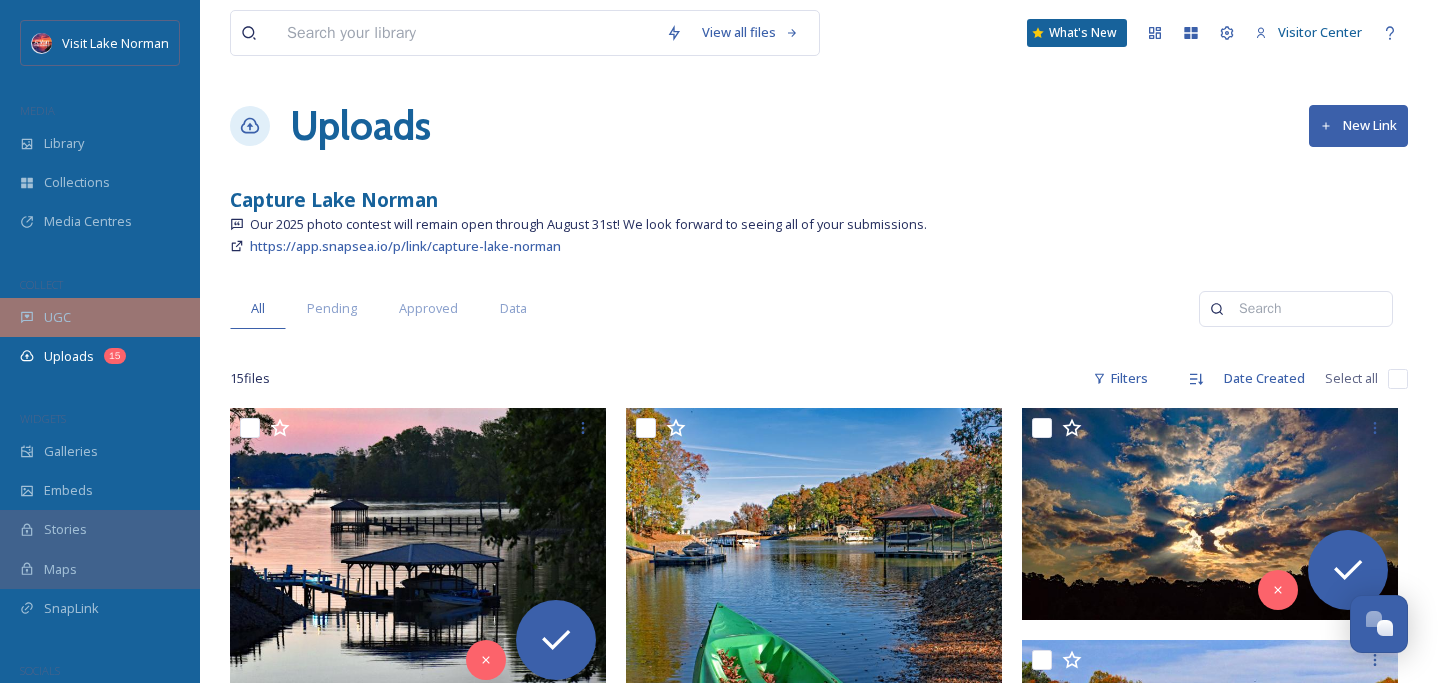 click on "UGC" at bounding box center (100, 317) 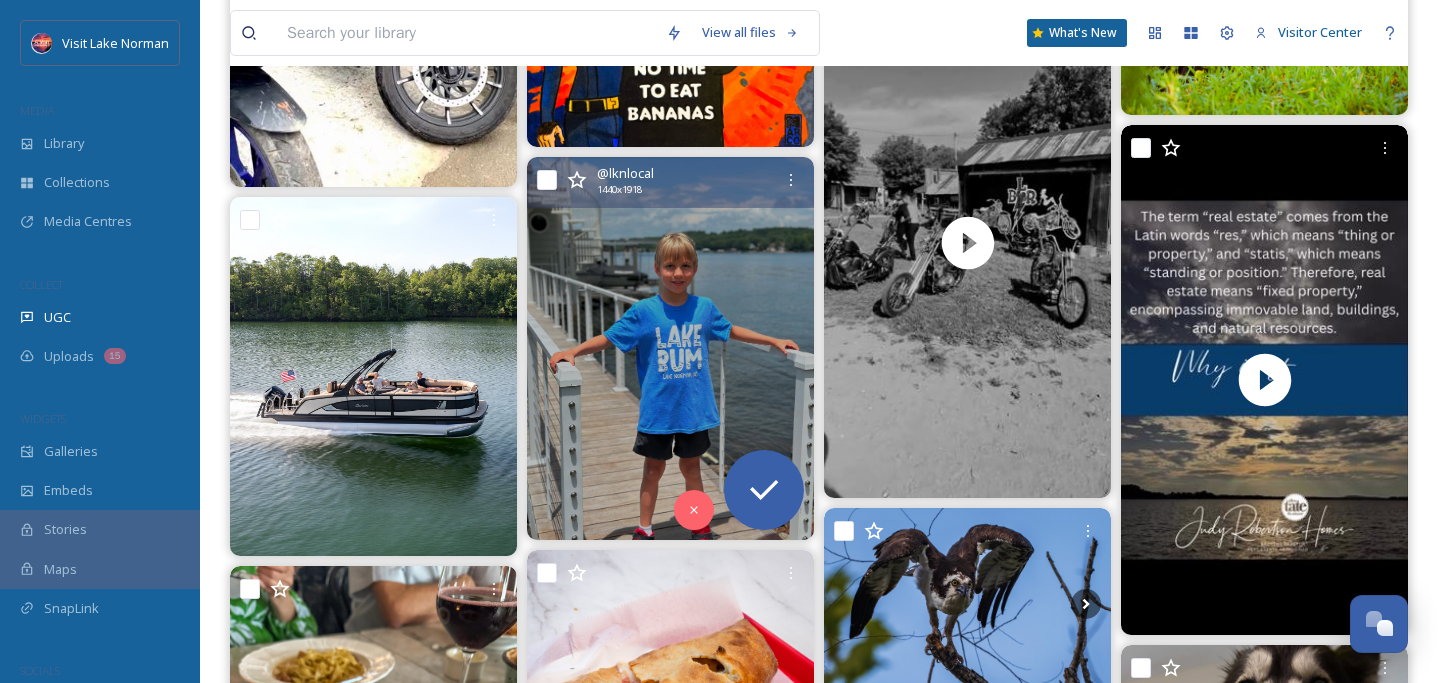 scroll, scrollTop: 1701, scrollLeft: 0, axis: vertical 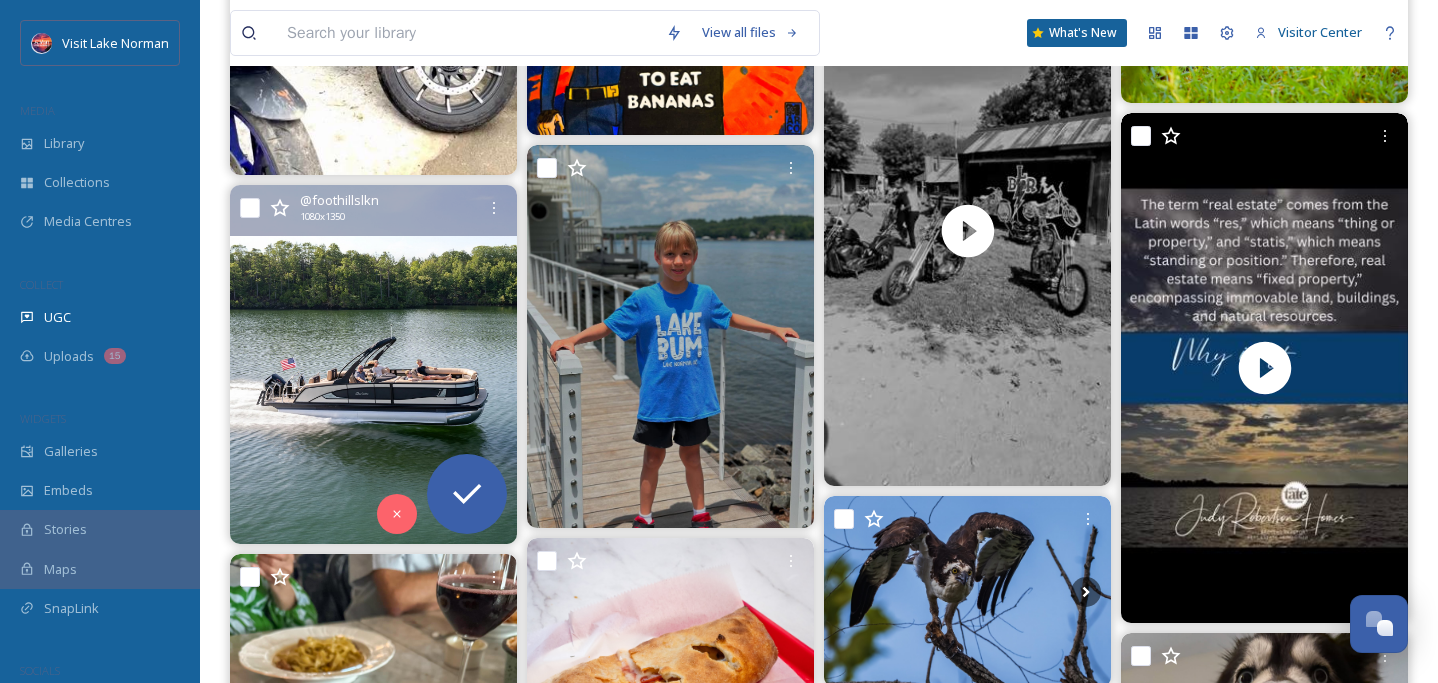 click at bounding box center (373, 364) 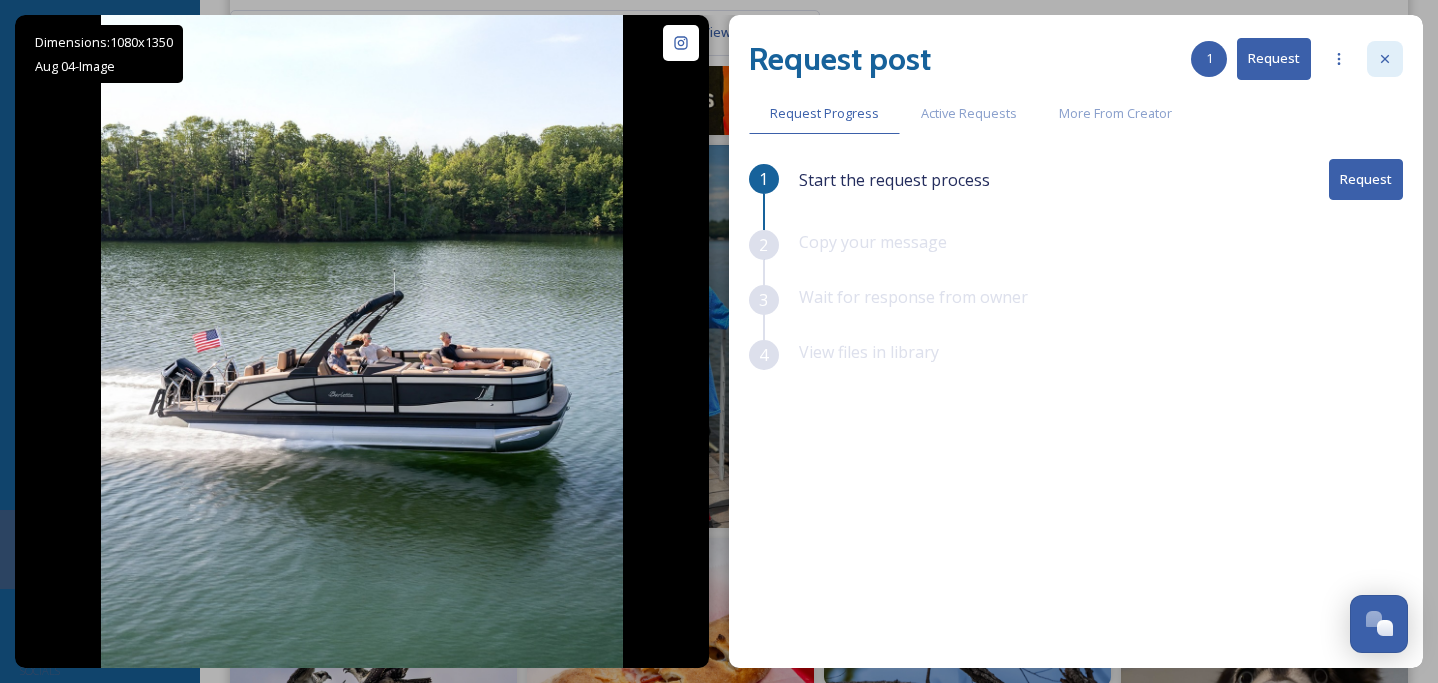 click 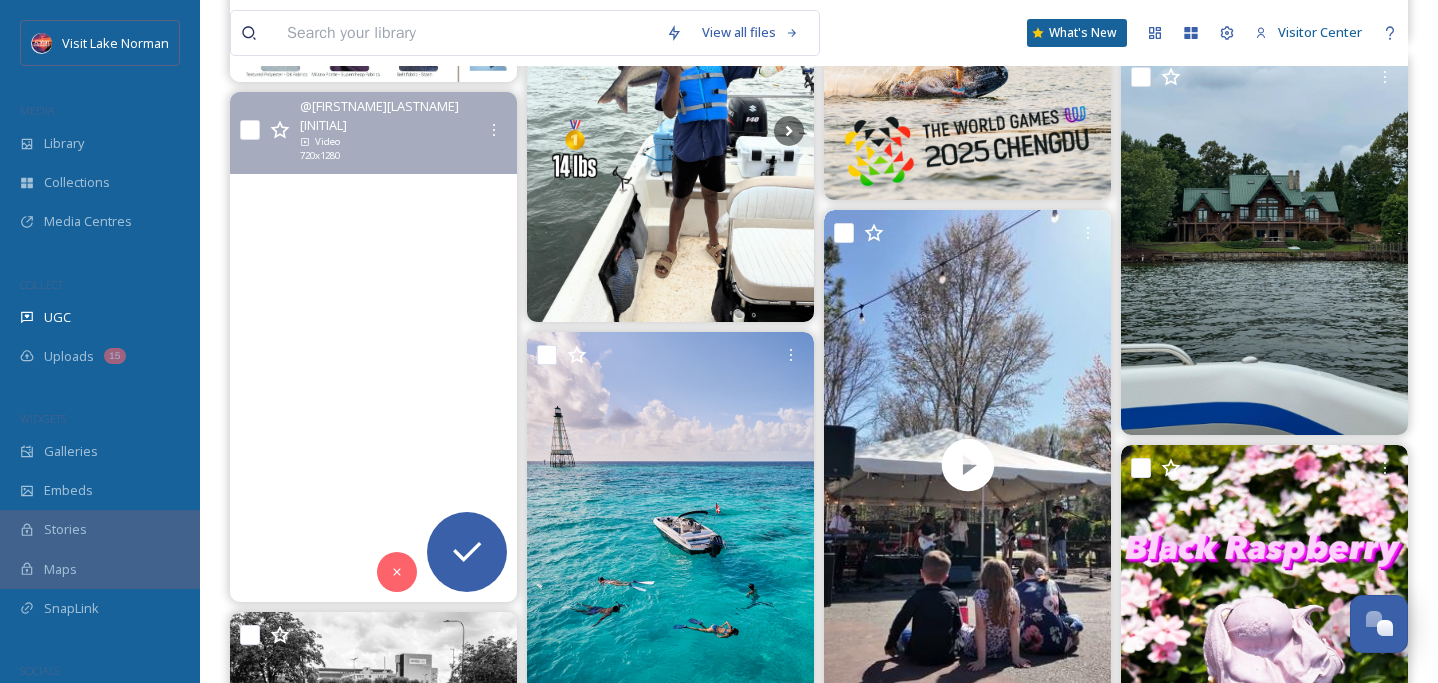 scroll, scrollTop: 3263, scrollLeft: 0, axis: vertical 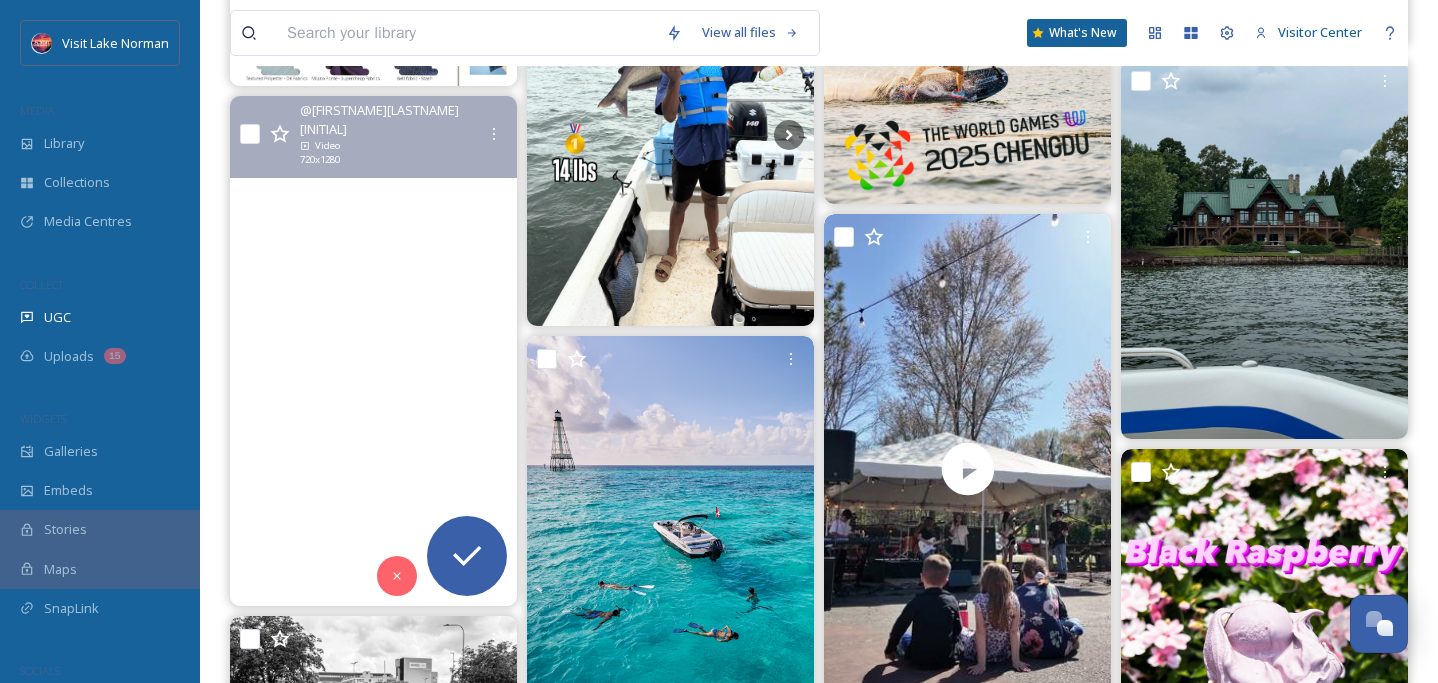 click at bounding box center (373, 351) 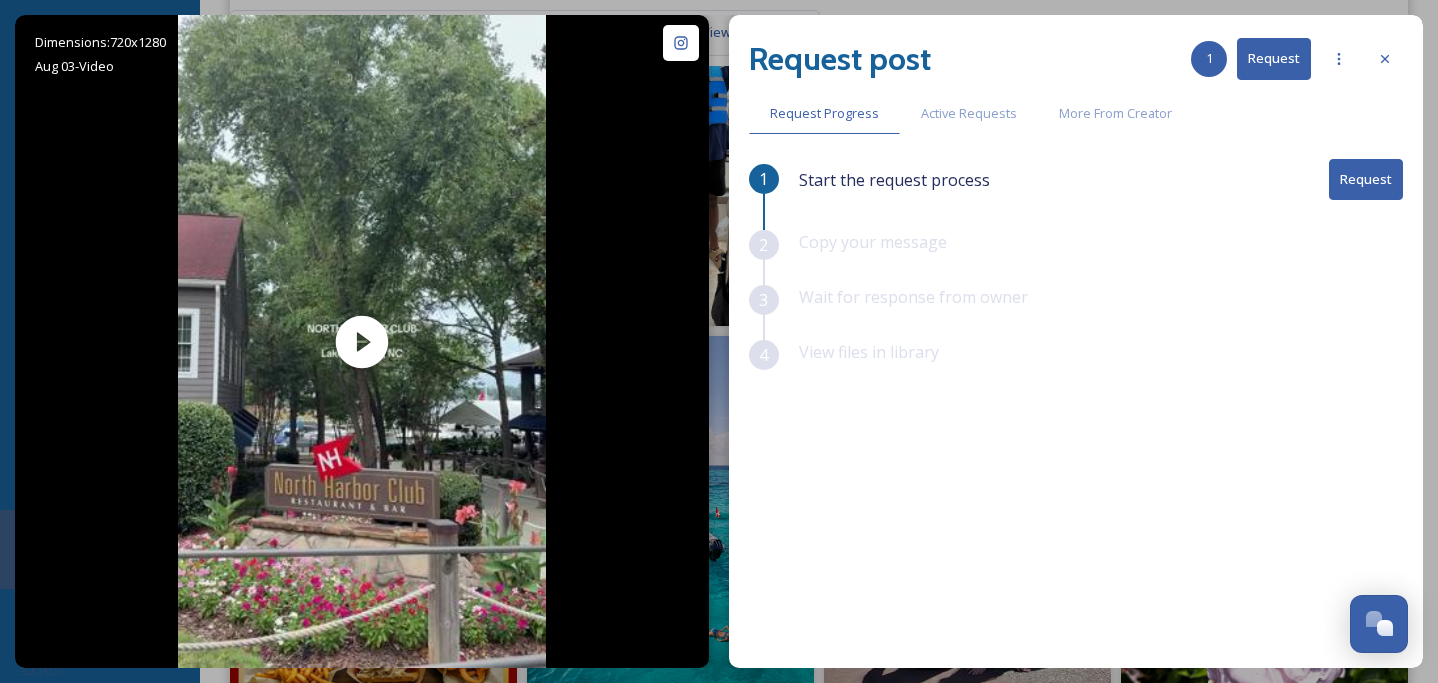 click on "Request" at bounding box center [1366, 179] 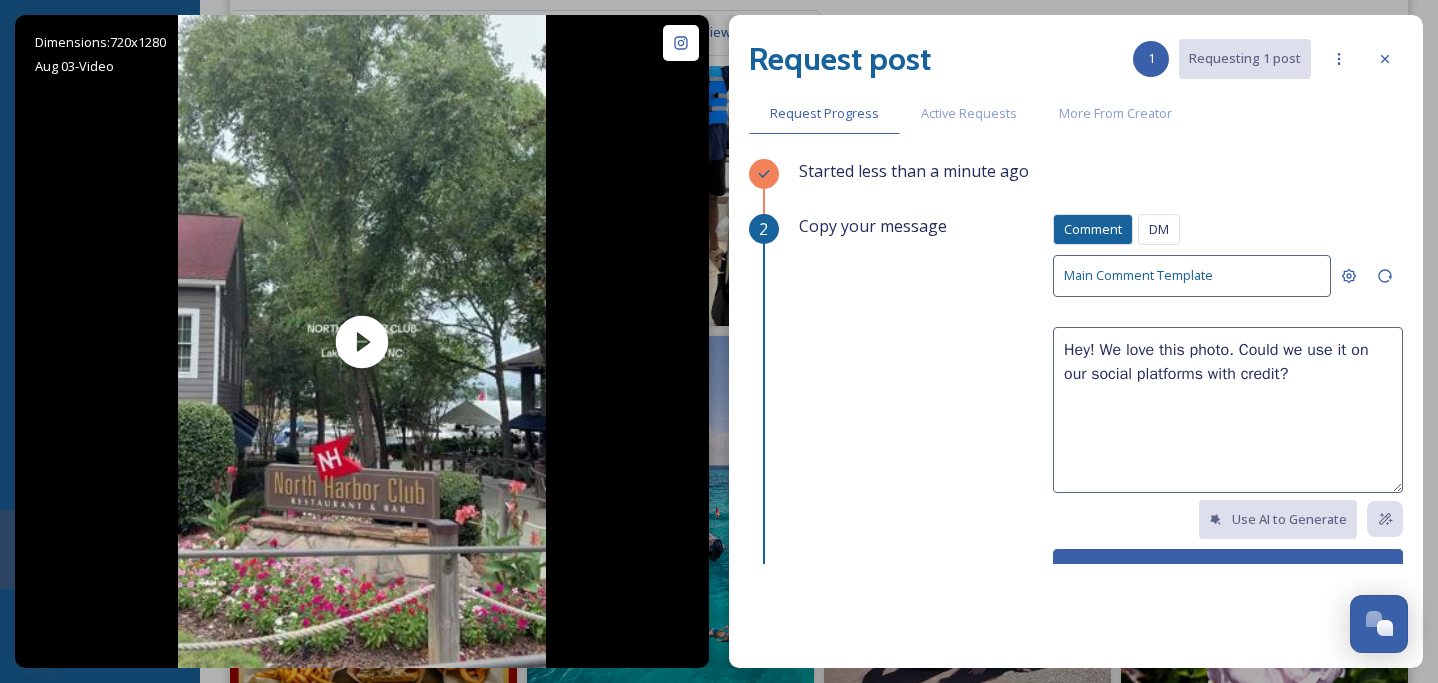 click on "Hey! We love this photo. Could we use it on our social platforms with credit?" at bounding box center (1228, 410) 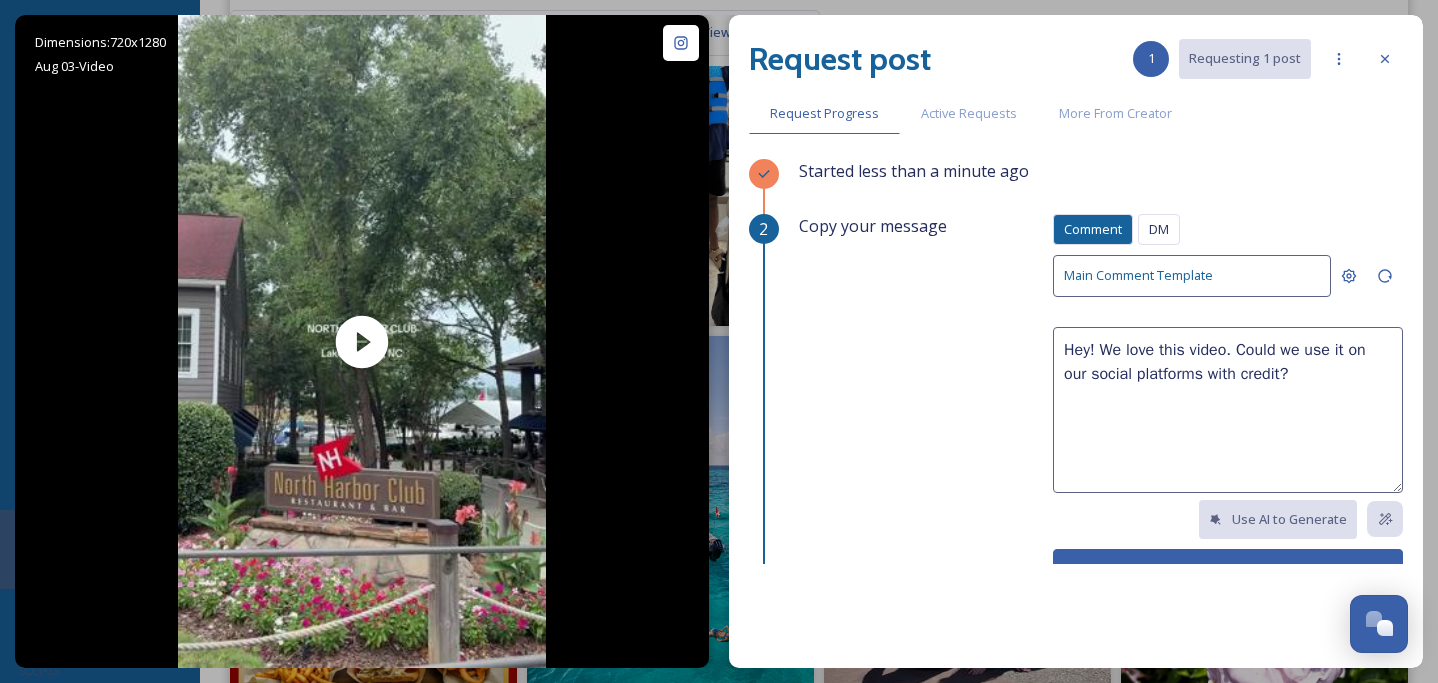 scroll, scrollTop: 45, scrollLeft: 0, axis: vertical 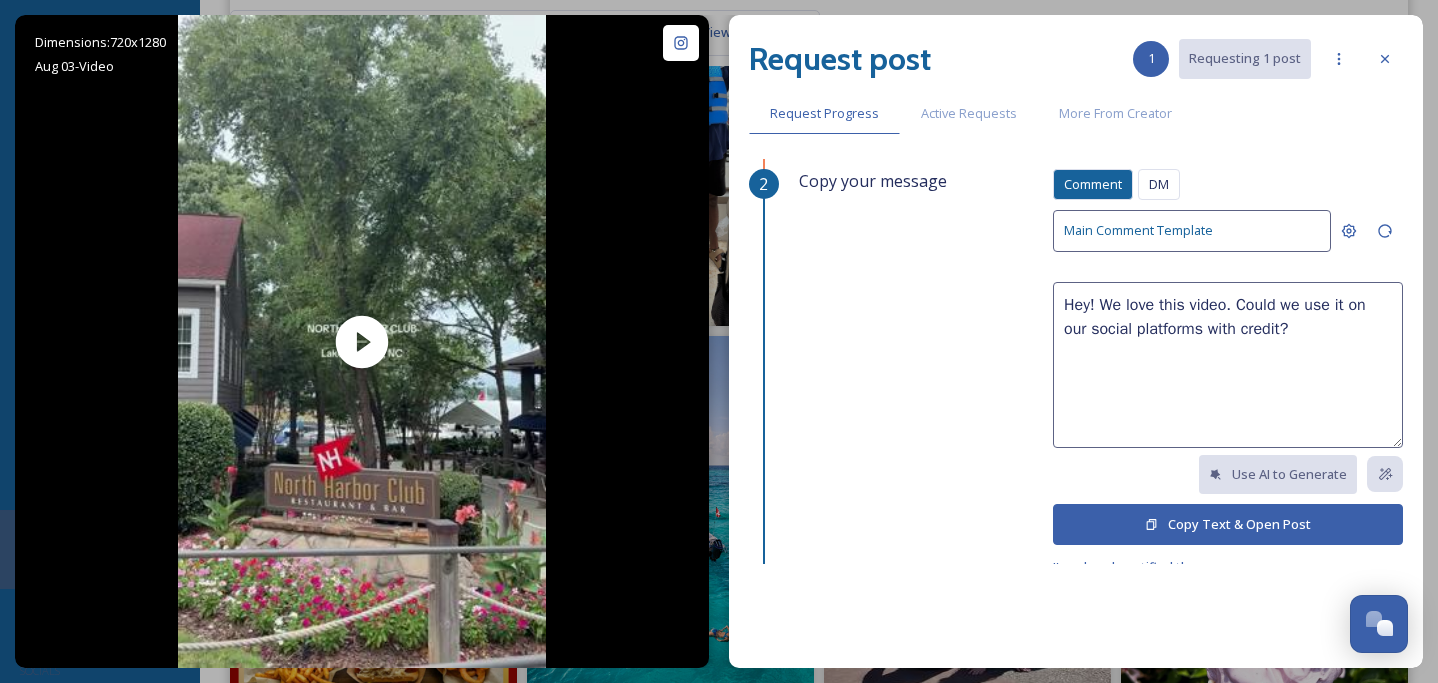 type on "Hey! We love this video. Could we use it on our social platforms with credit?" 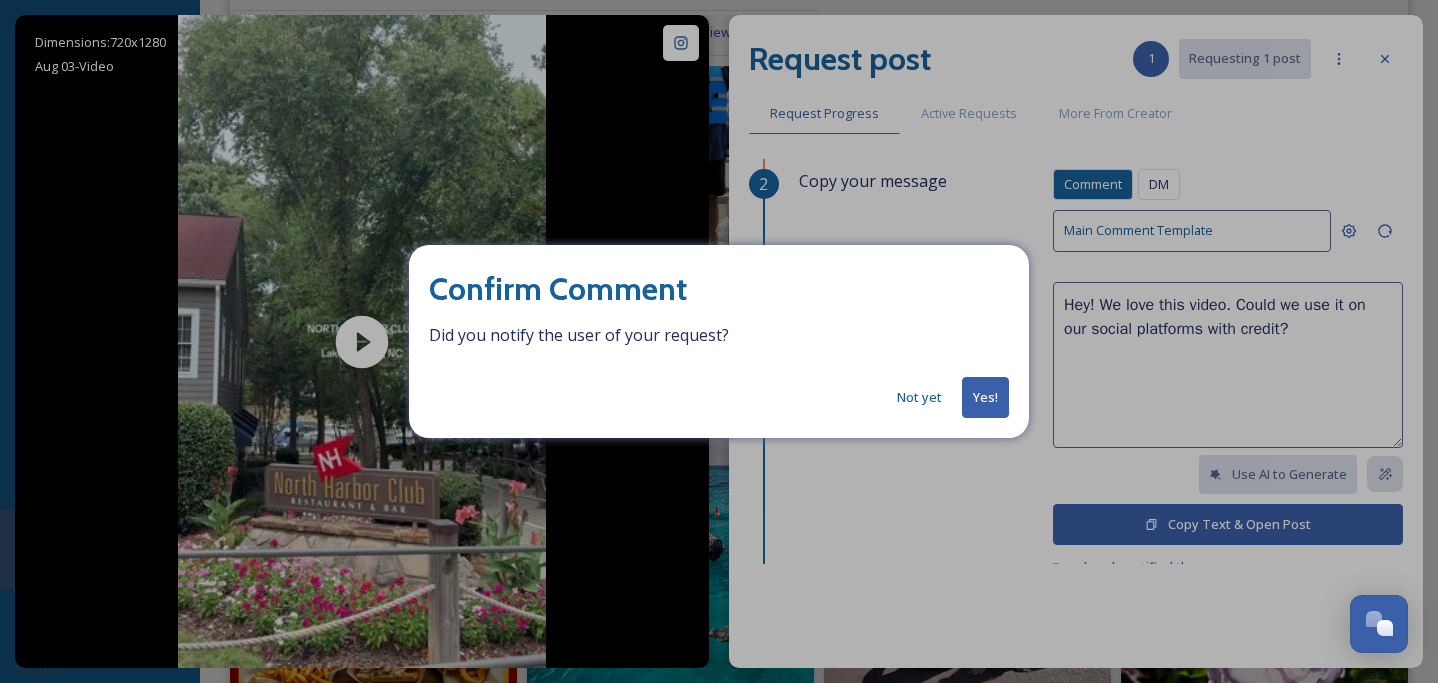 click on "Yes!" at bounding box center [985, 397] 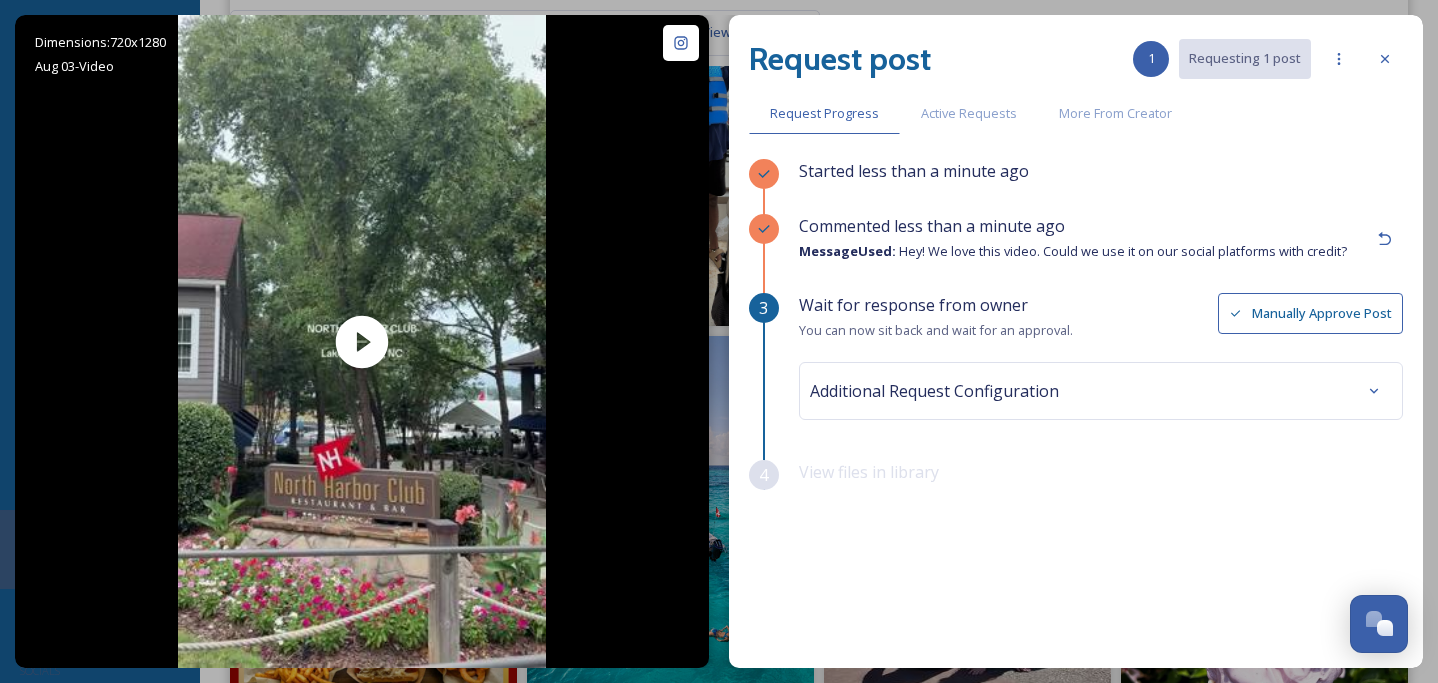 scroll, scrollTop: 0, scrollLeft: 0, axis: both 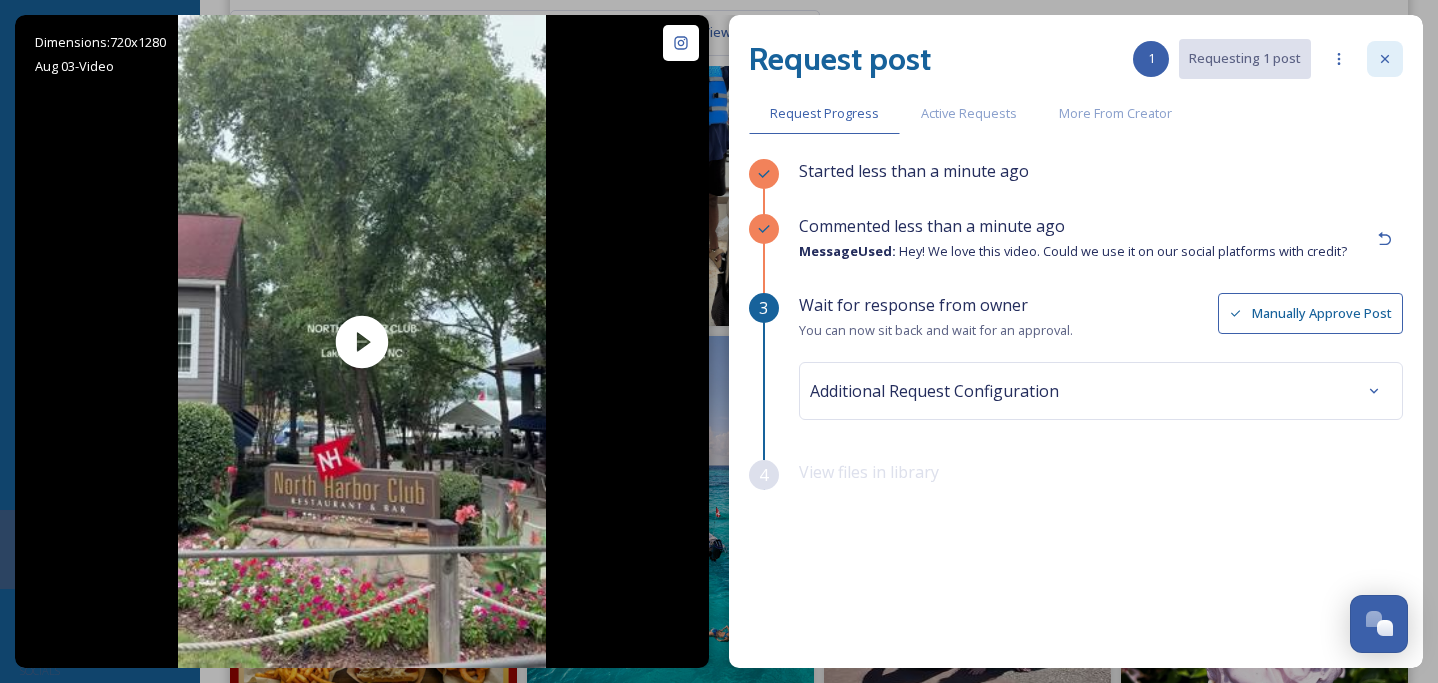 click 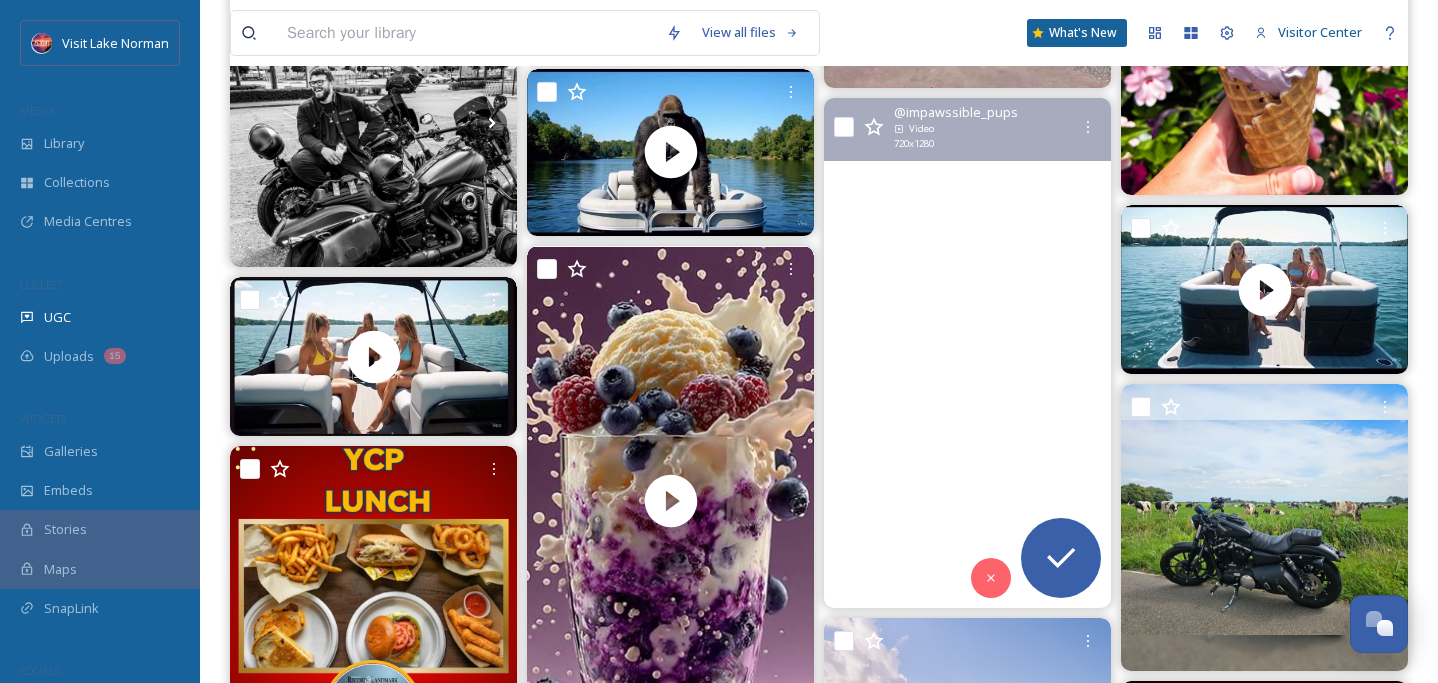 scroll, scrollTop: 3924, scrollLeft: 0, axis: vertical 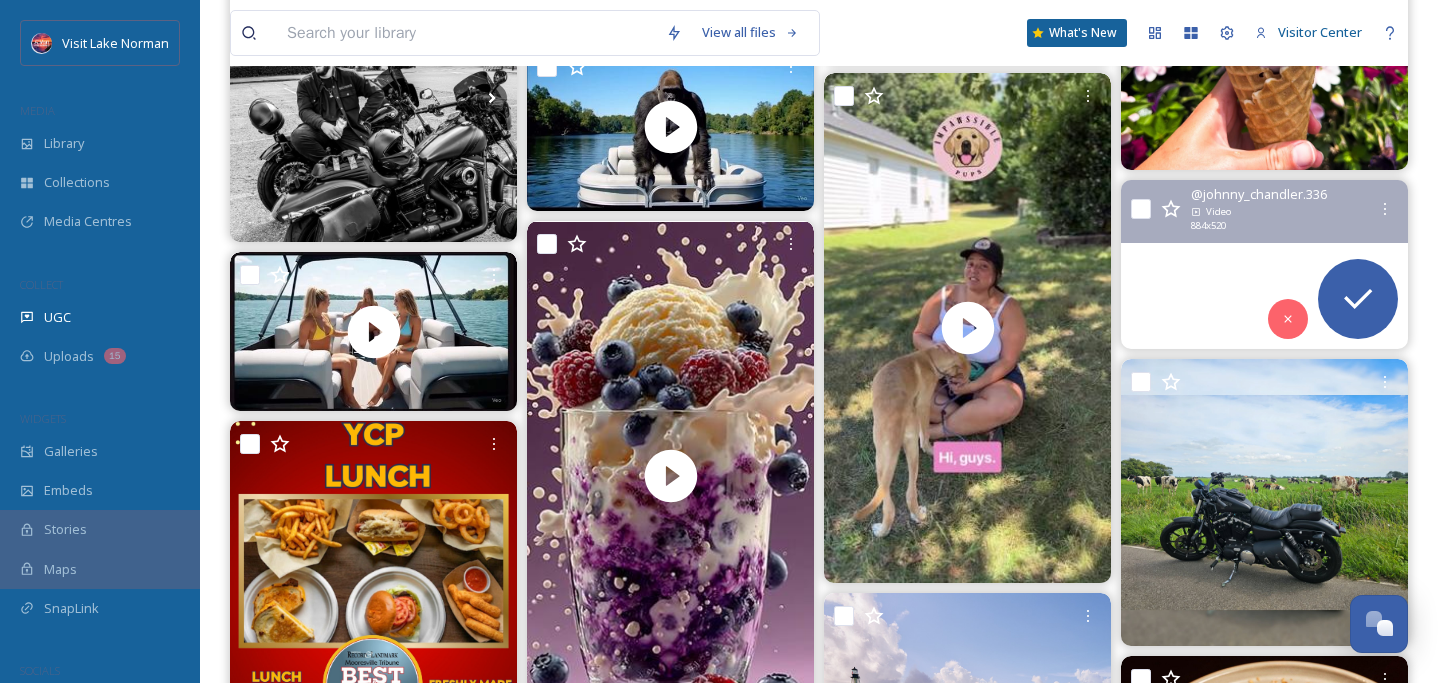 click at bounding box center (1264, 264) 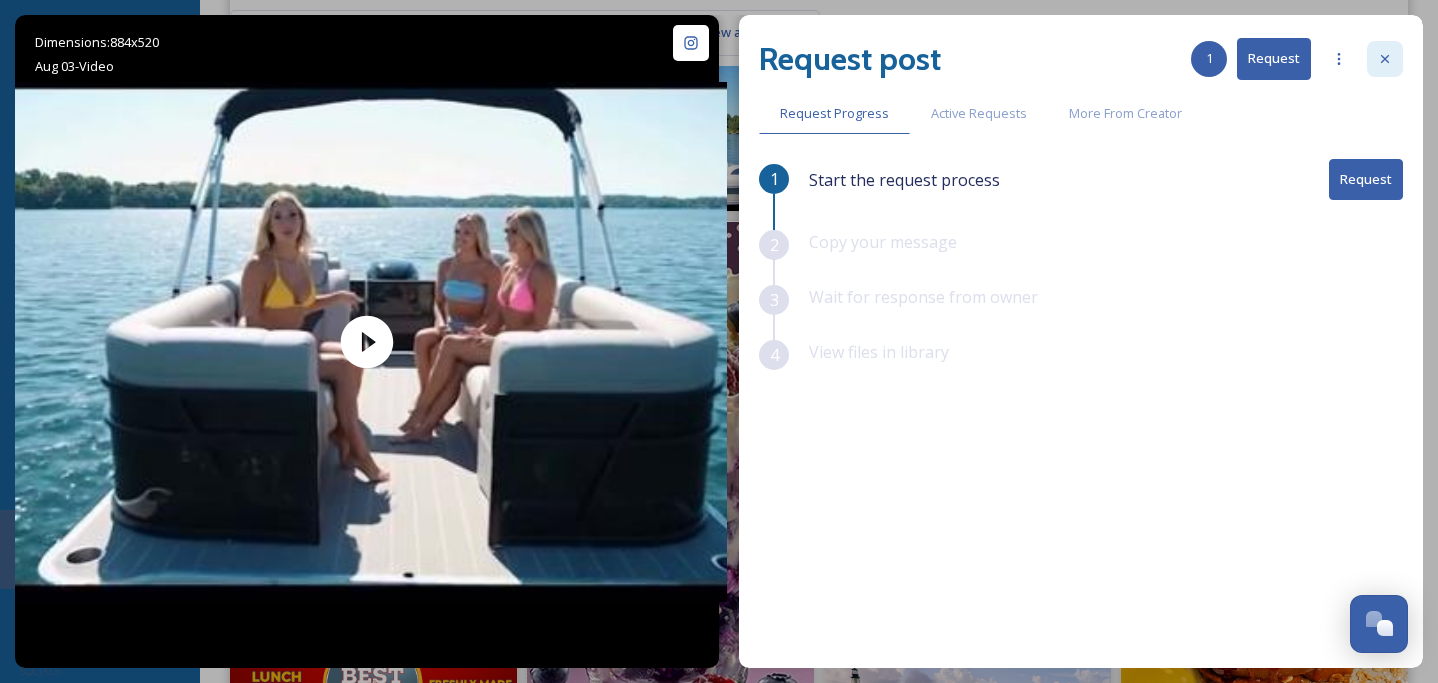 click 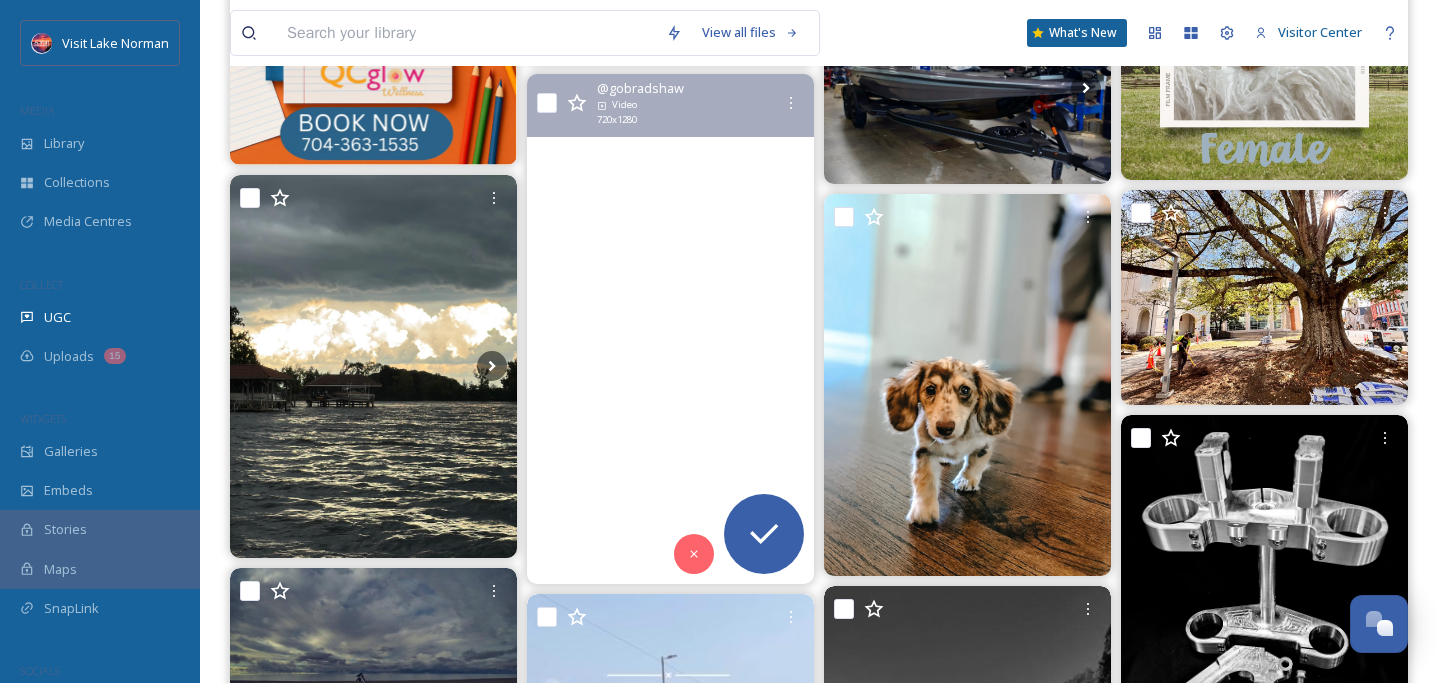 scroll, scrollTop: 6250, scrollLeft: 0, axis: vertical 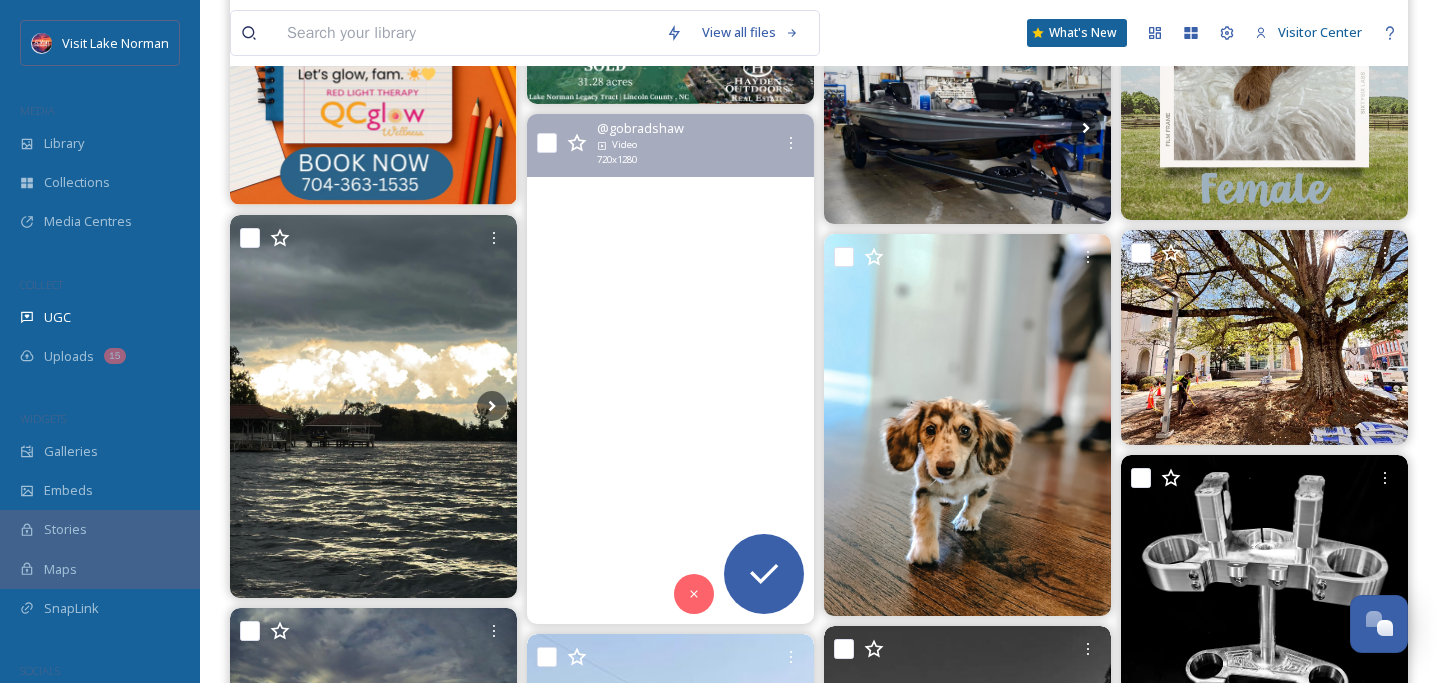 click at bounding box center [670, 369] 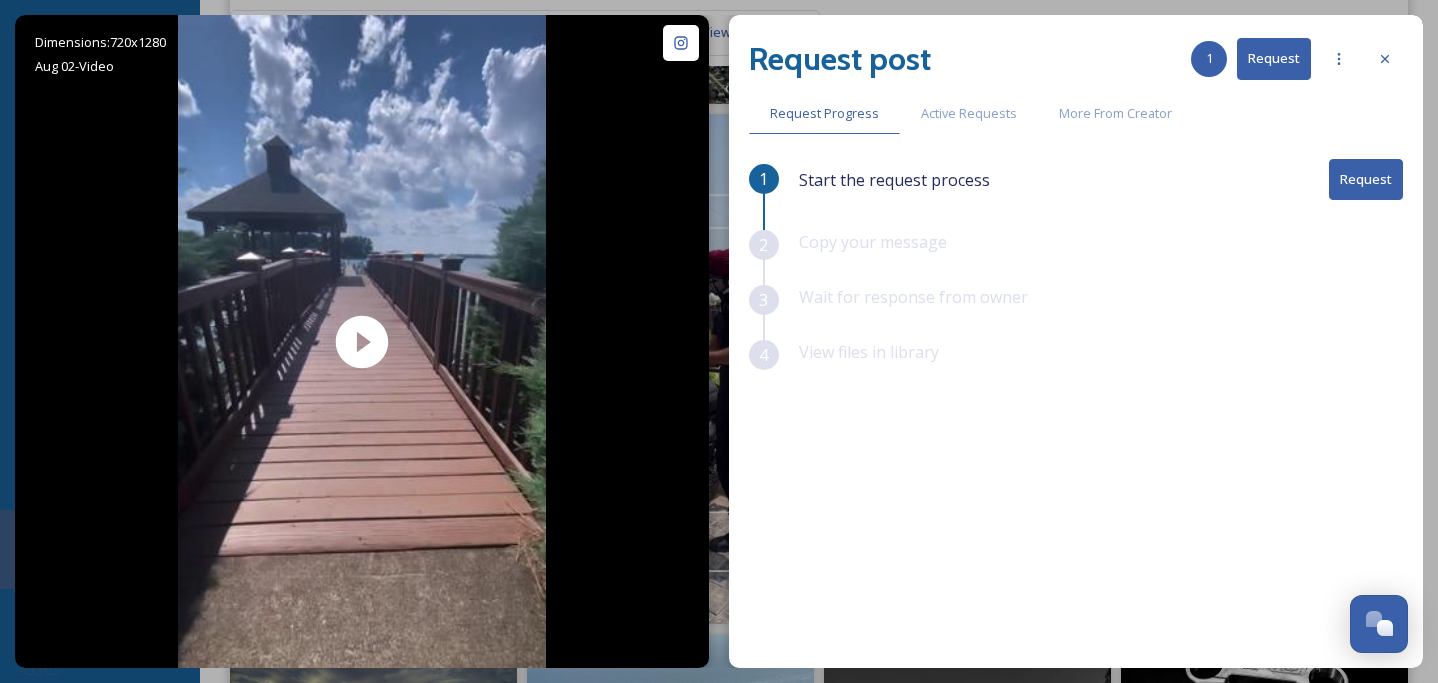 click on "Request" at bounding box center [1366, 179] 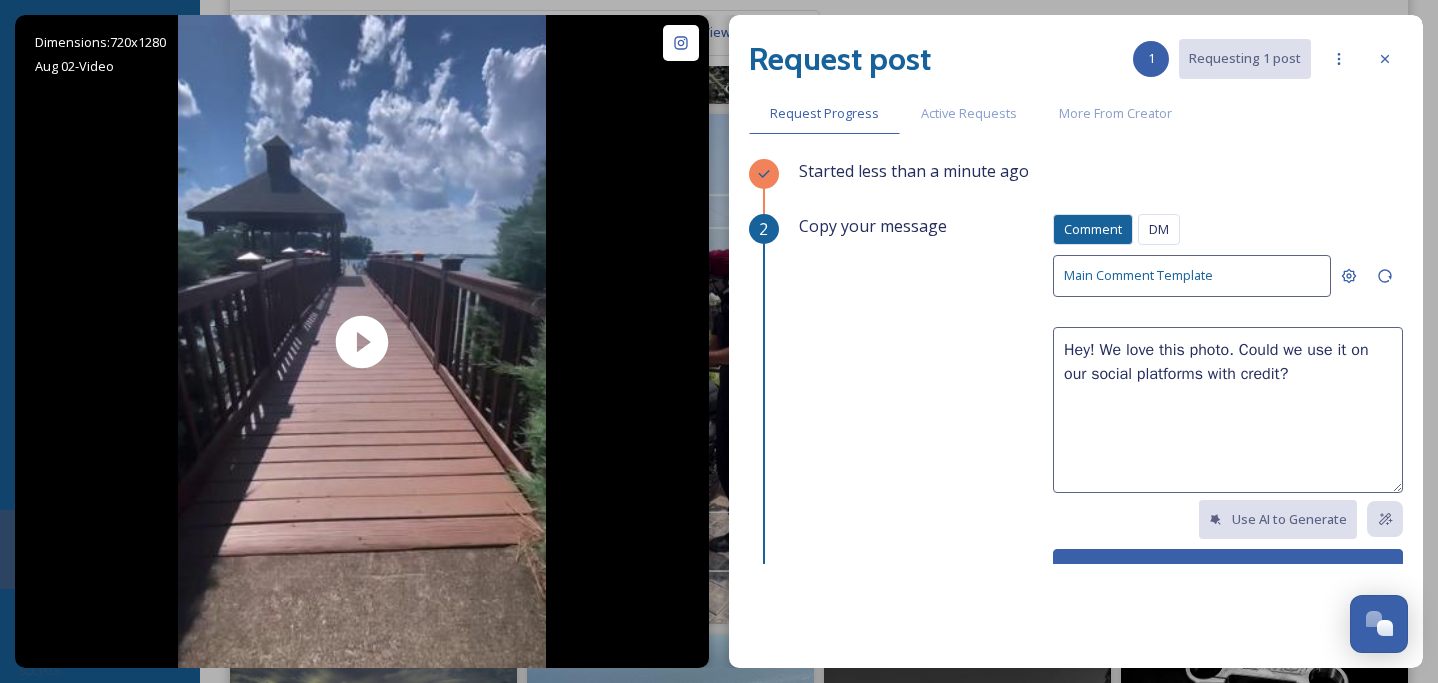click on "Hey! We love this photo. Could we use it on our social platforms with credit?" at bounding box center (1228, 410) 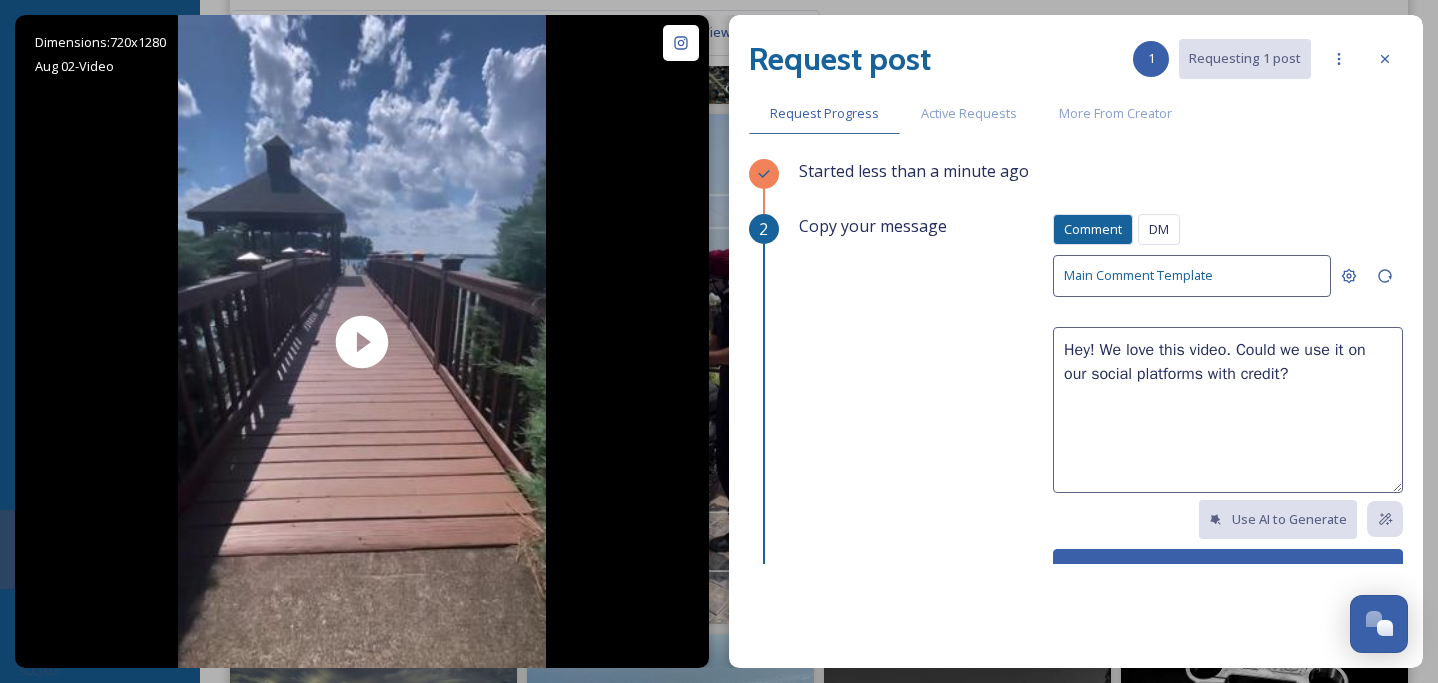 scroll, scrollTop: 51, scrollLeft: 0, axis: vertical 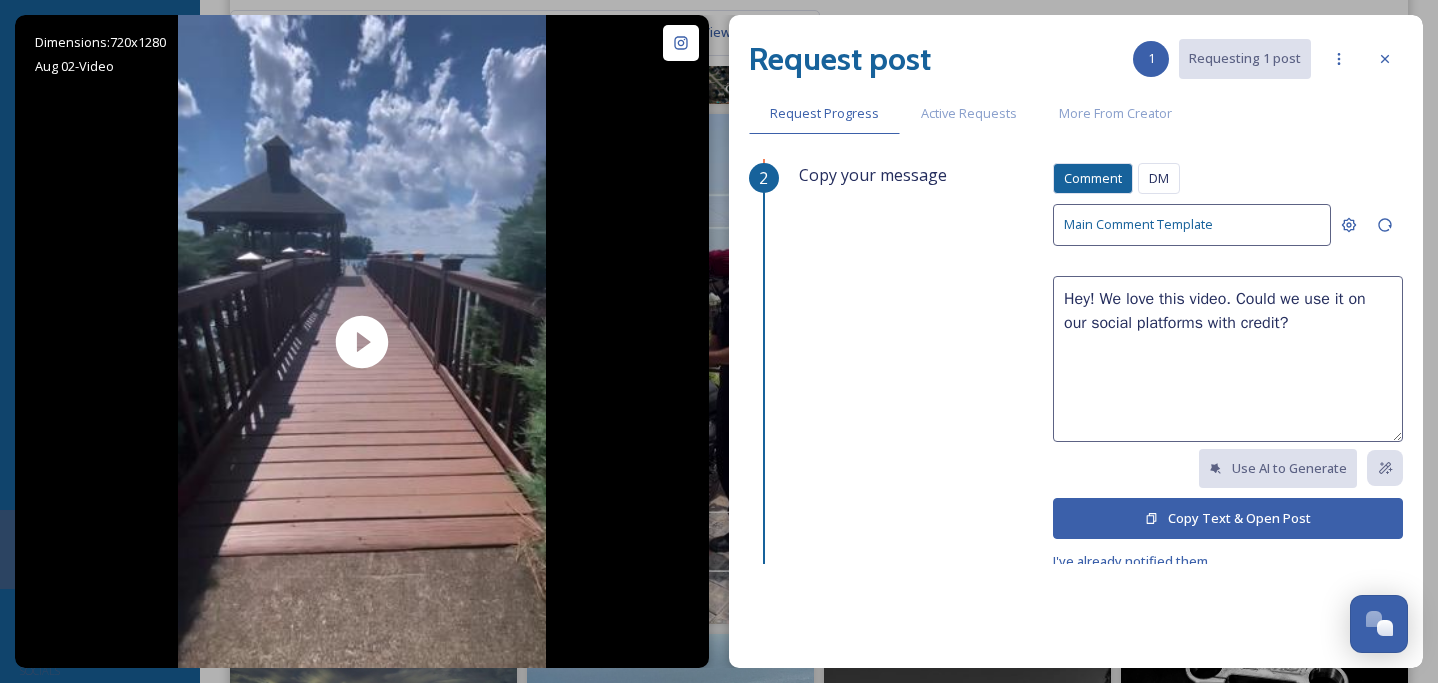 type on "Hey! We love this video. Could we use it on our social platforms with credit?" 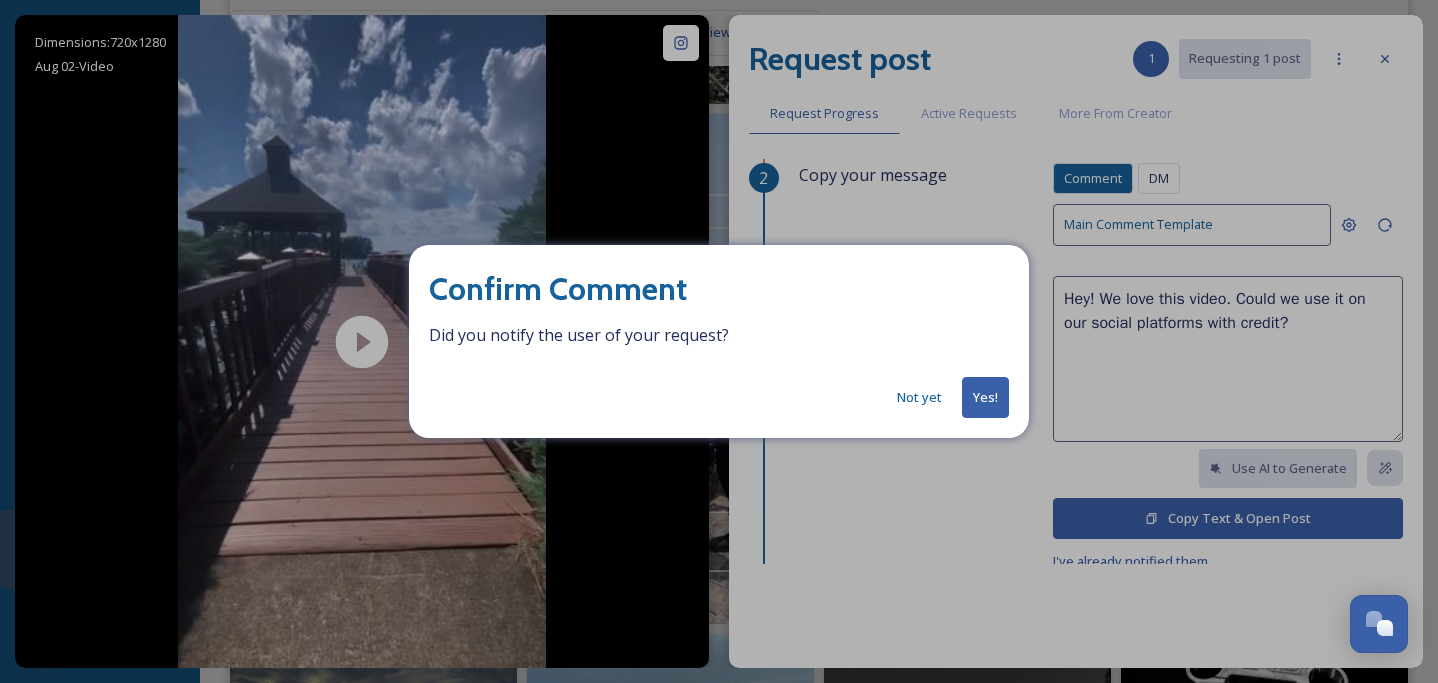 click on "Yes!" at bounding box center (985, 397) 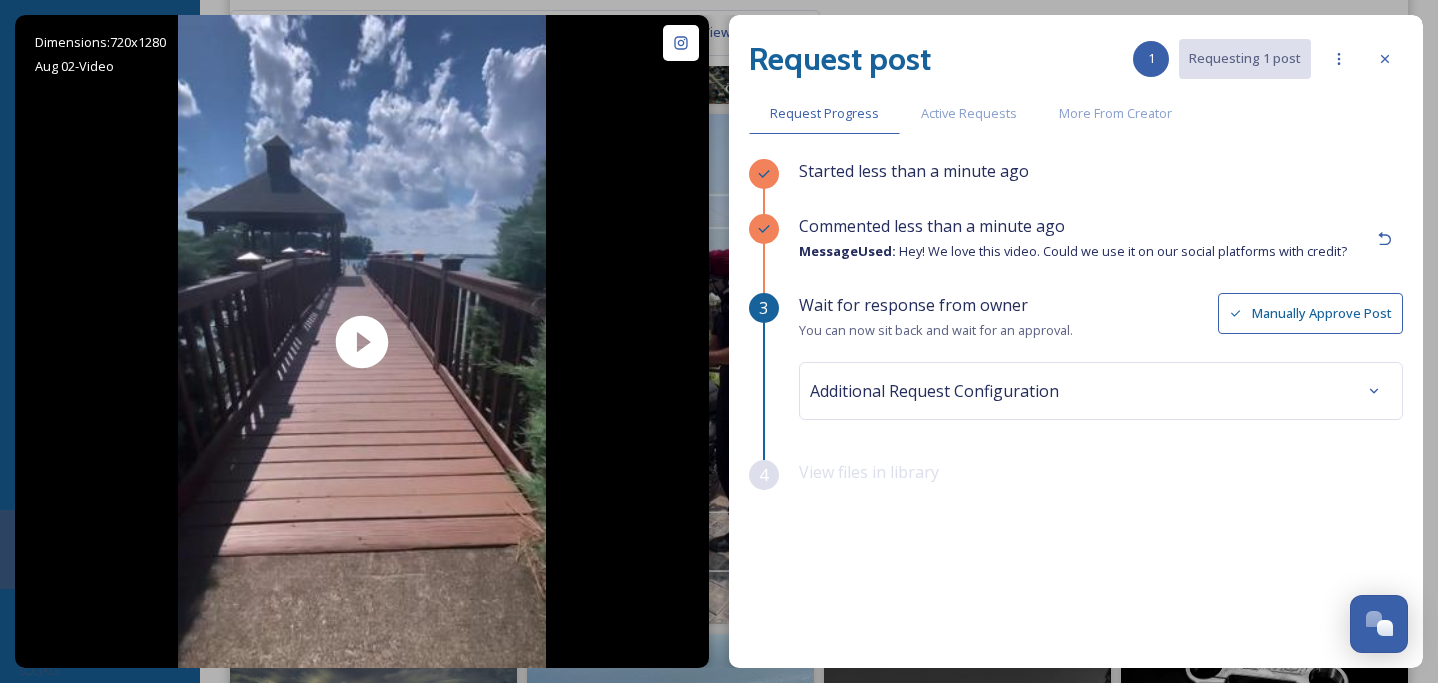 scroll, scrollTop: 0, scrollLeft: 0, axis: both 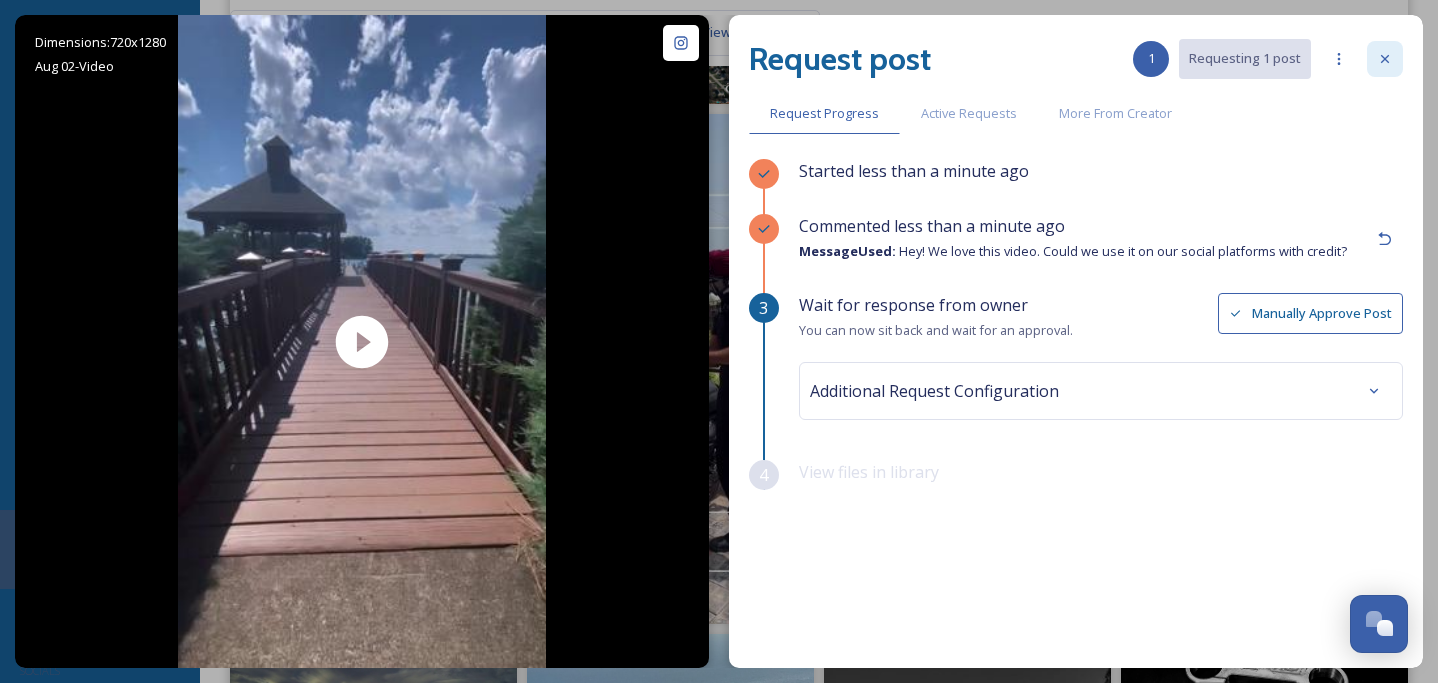 click 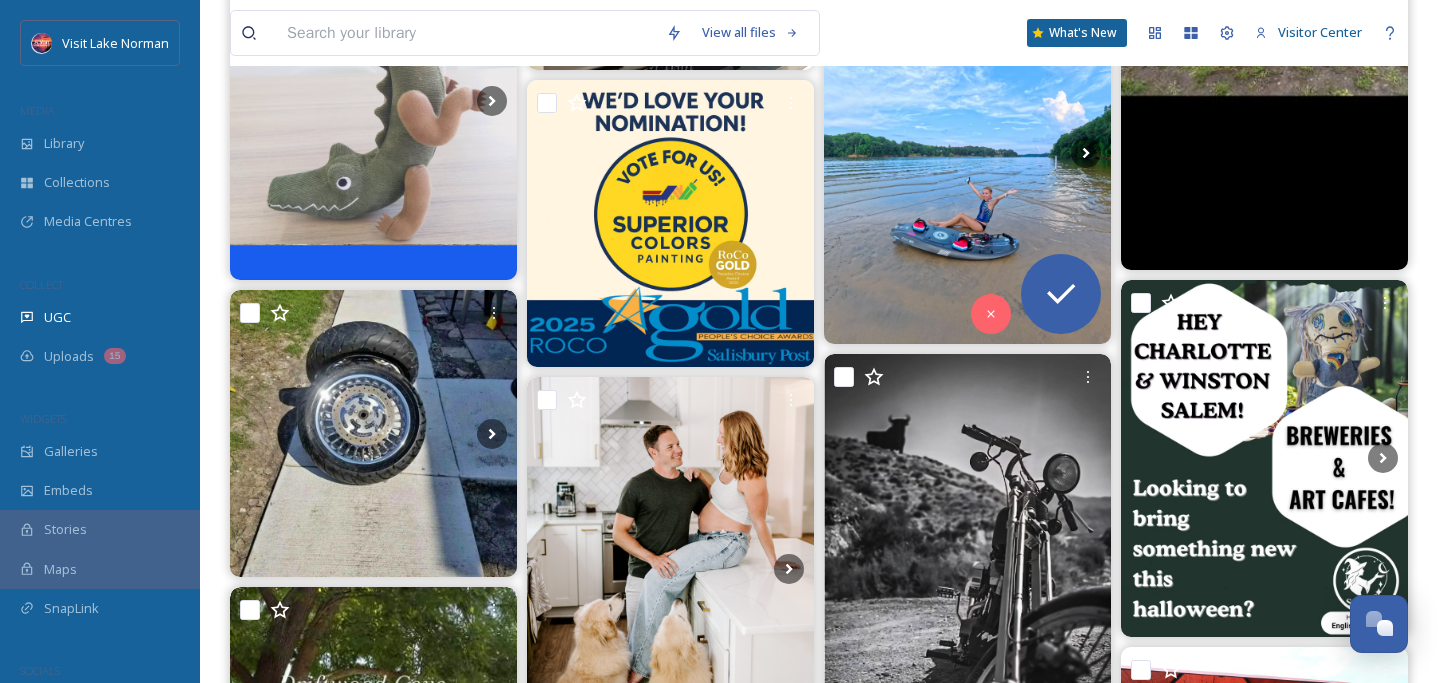 scroll, scrollTop: 12579, scrollLeft: 0, axis: vertical 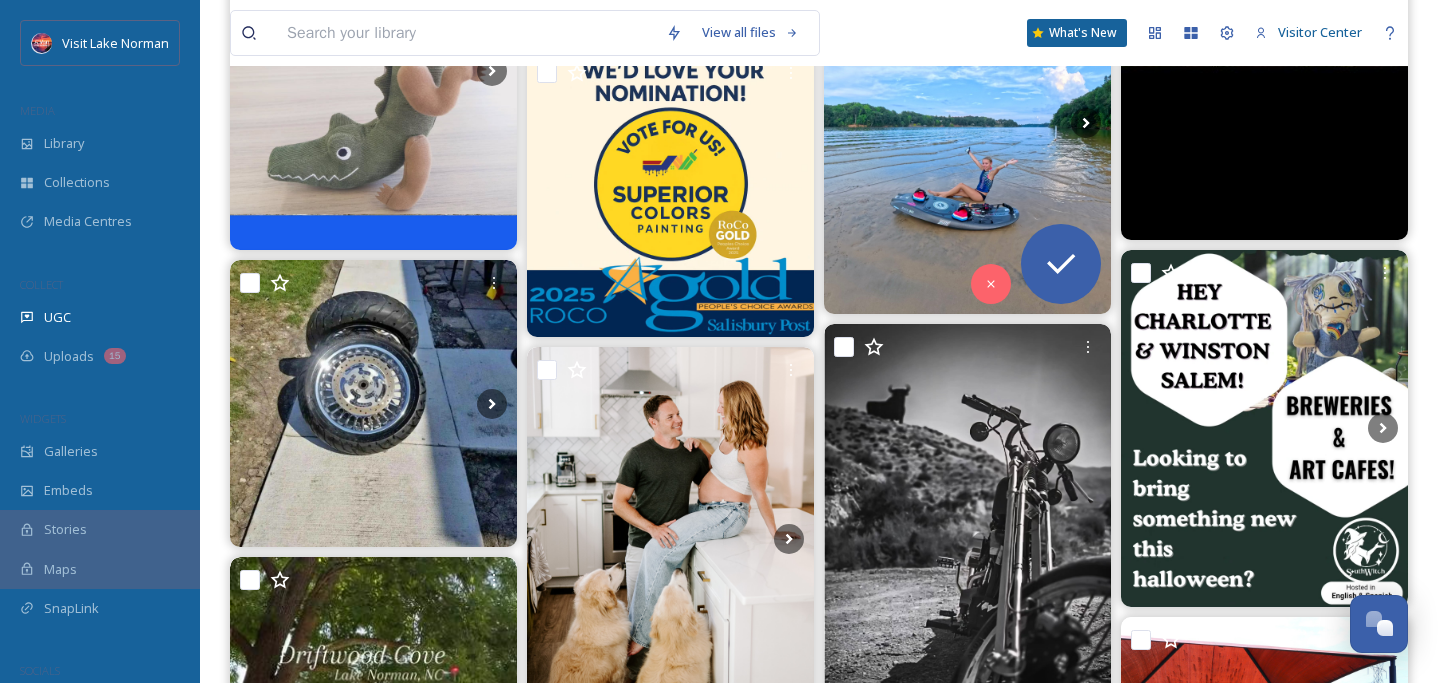 click at bounding box center (967, 122) 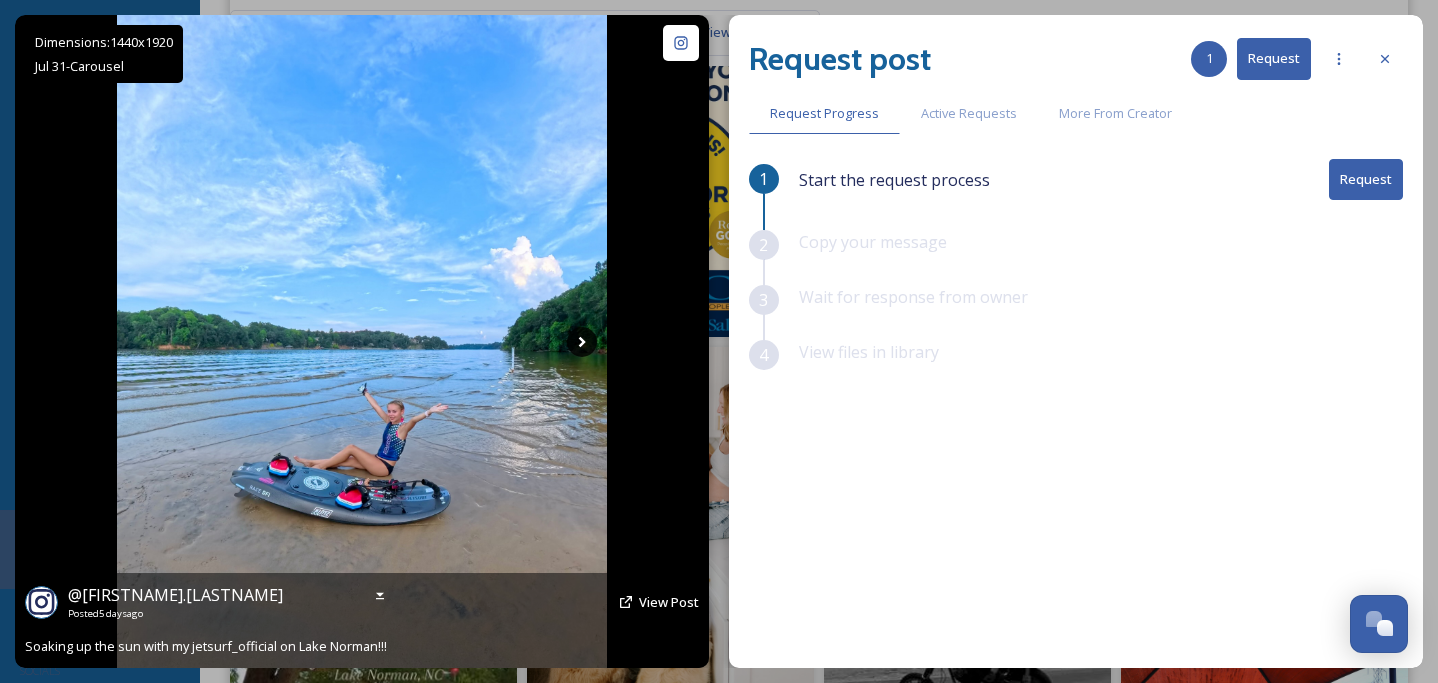 click 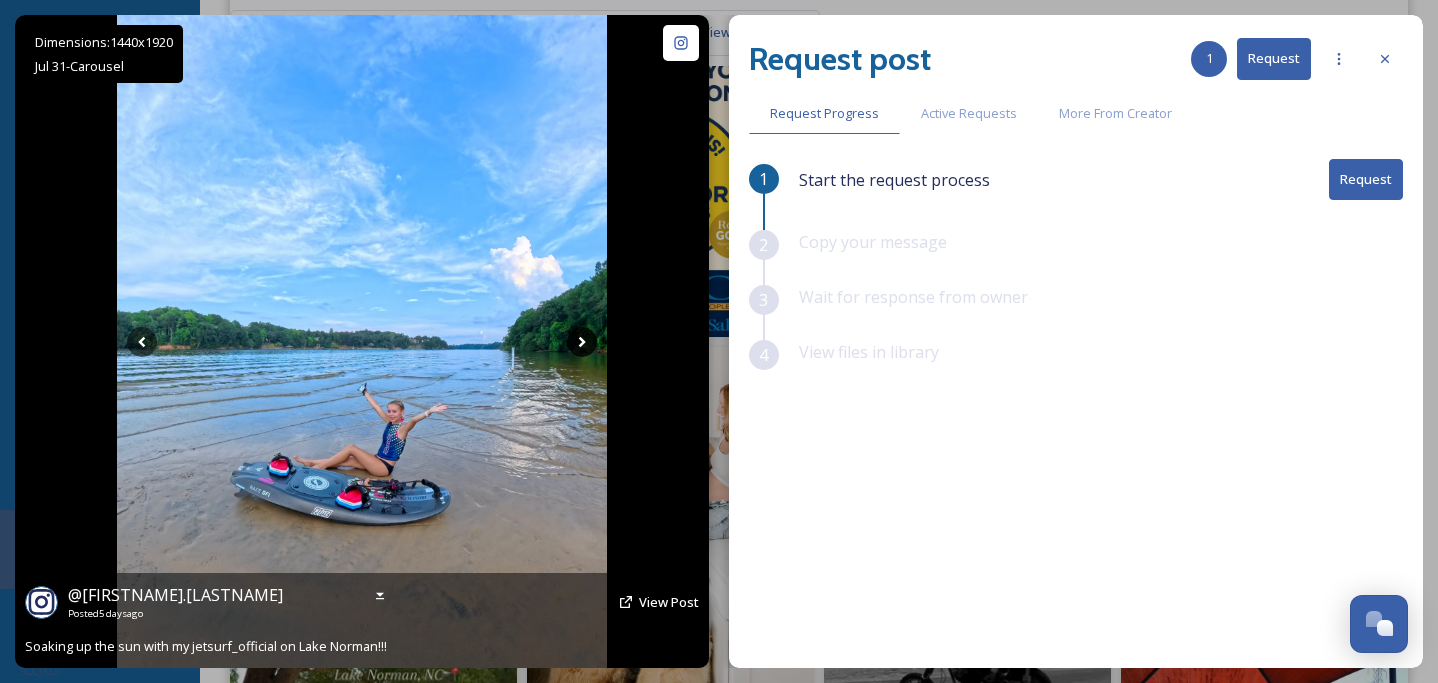 click 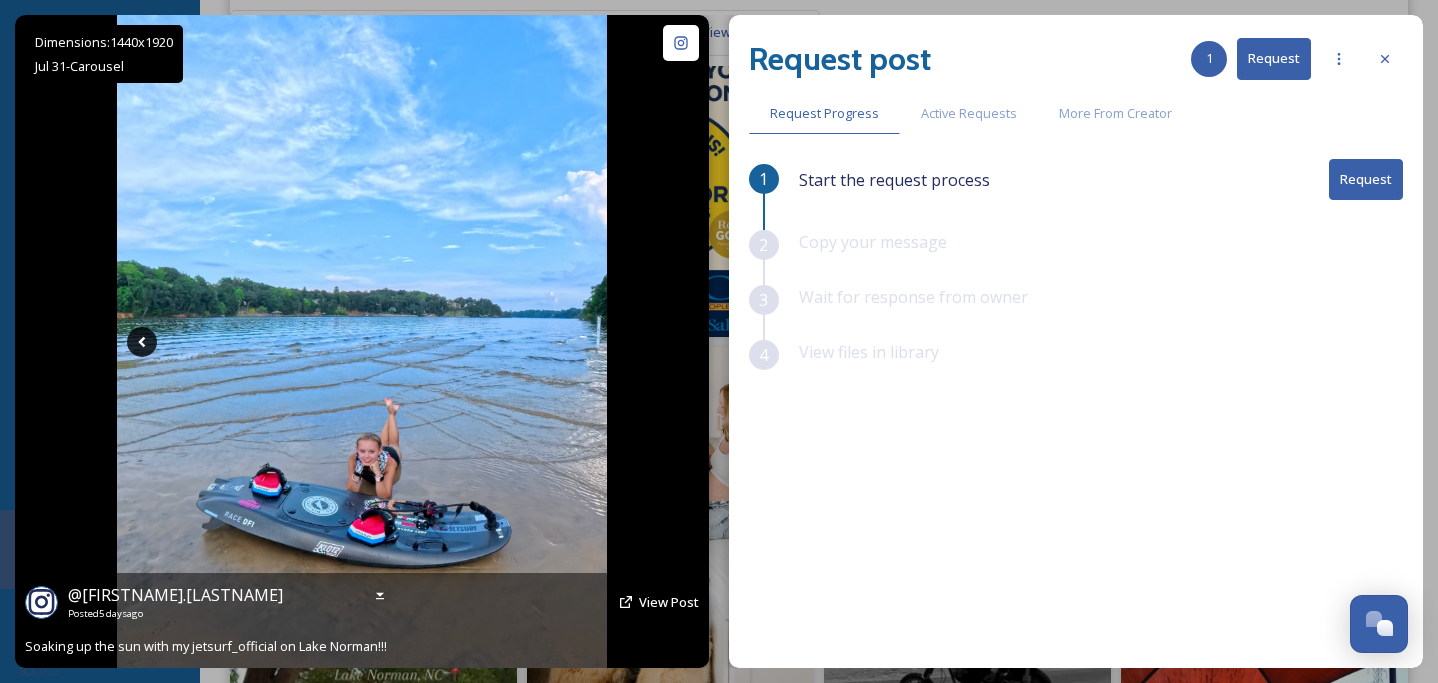 click 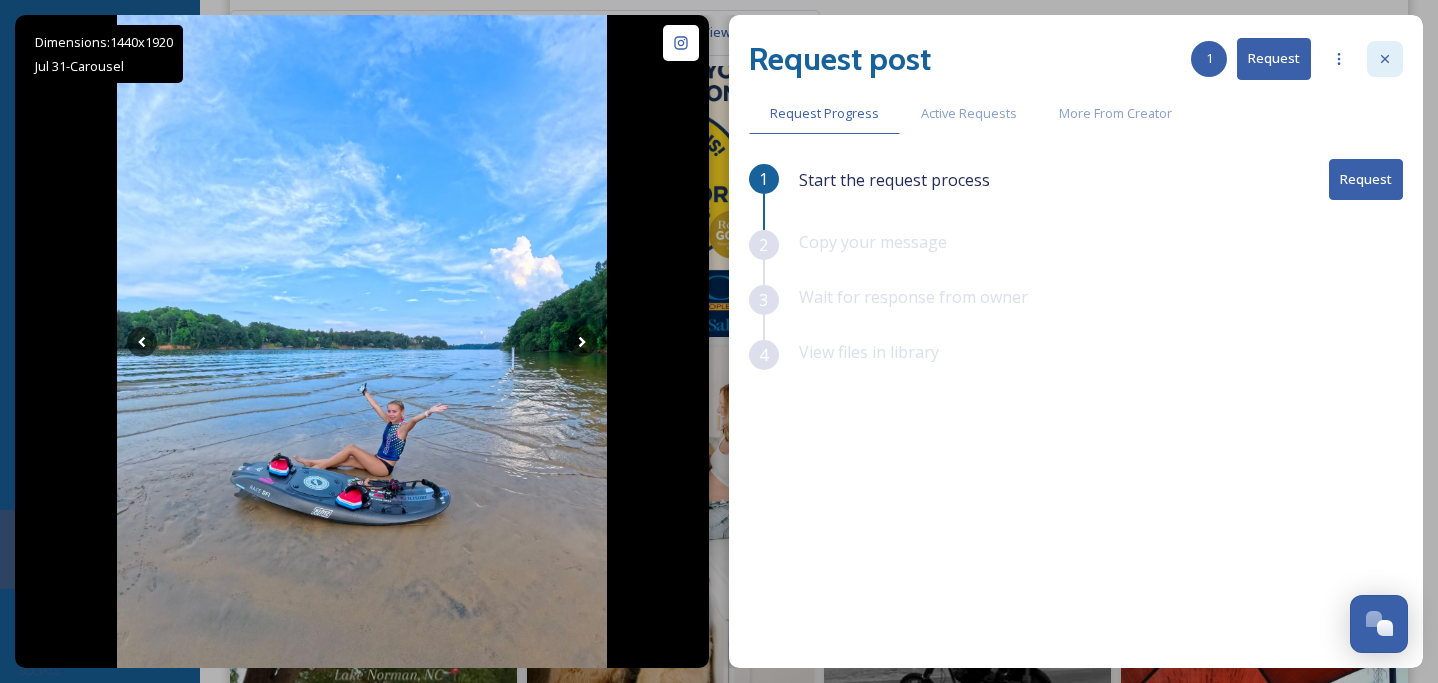click at bounding box center [1385, 59] 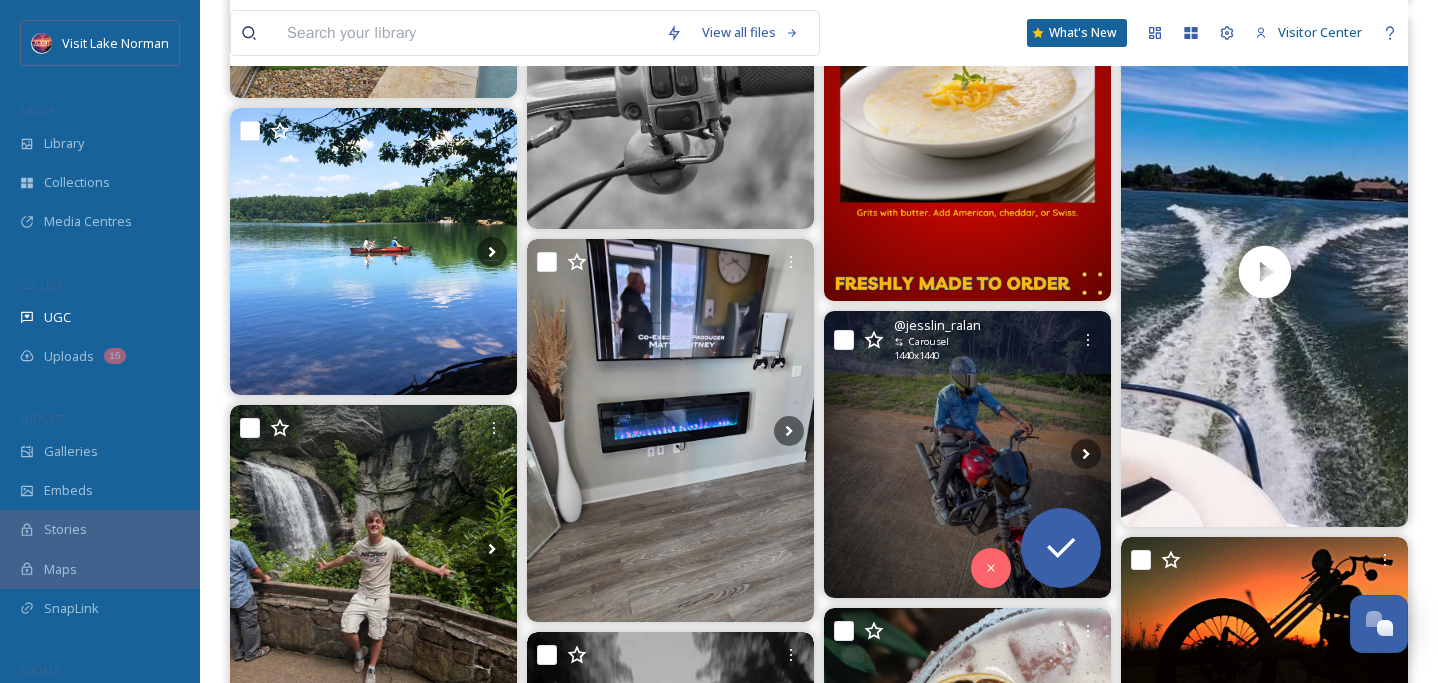 scroll, scrollTop: 14952, scrollLeft: 0, axis: vertical 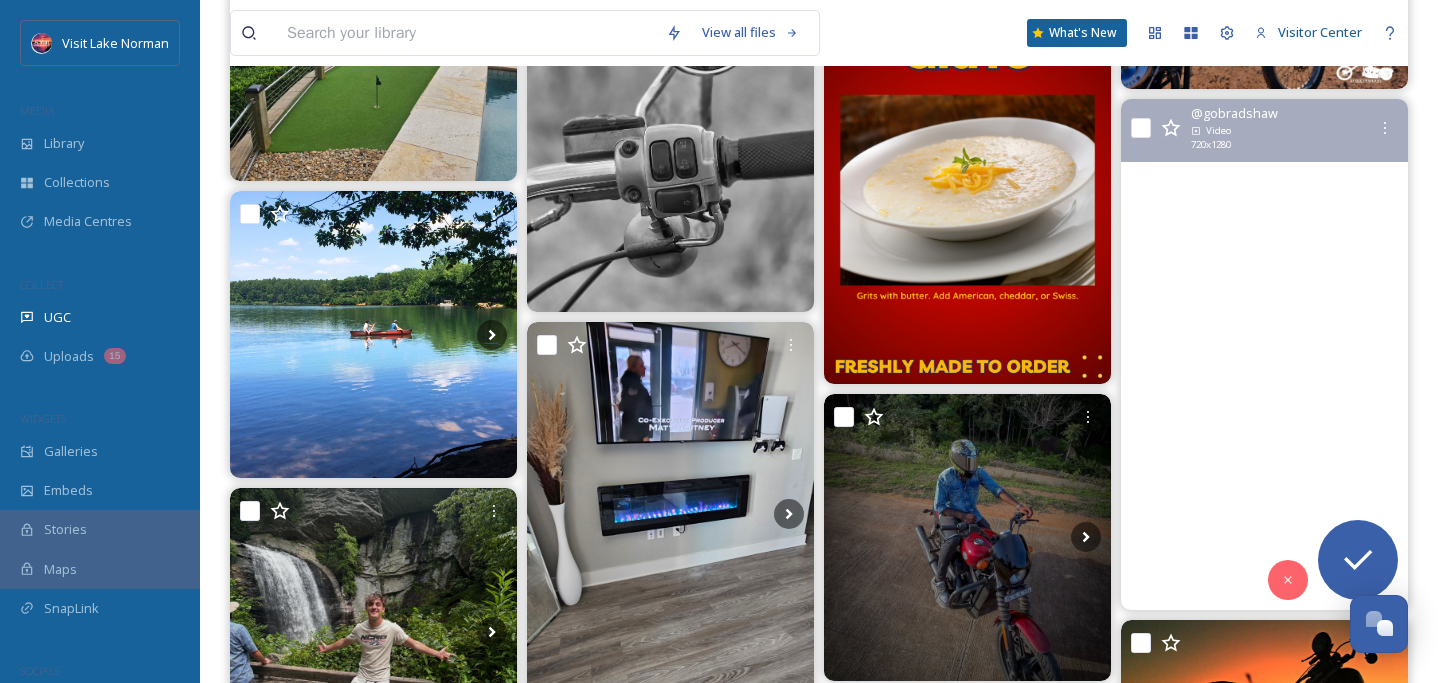 click at bounding box center [1264, 354] 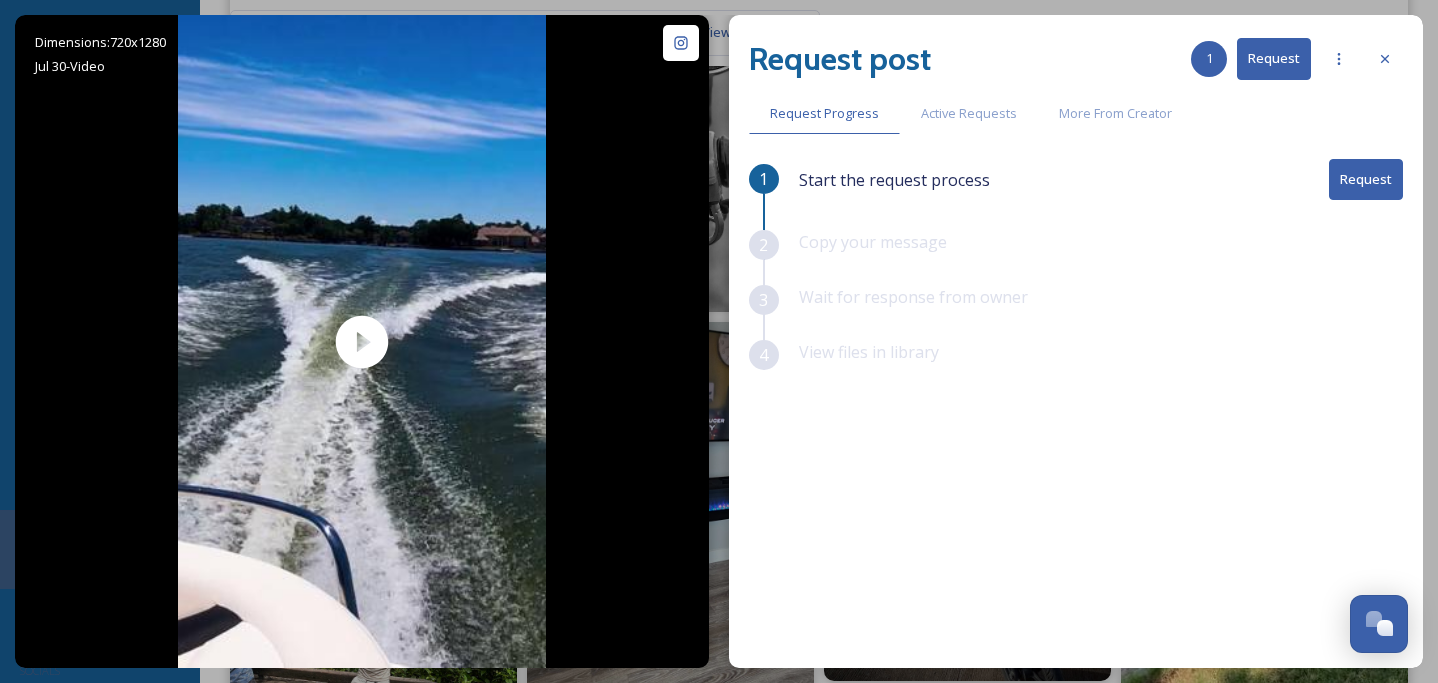 click on "Request" at bounding box center (1366, 179) 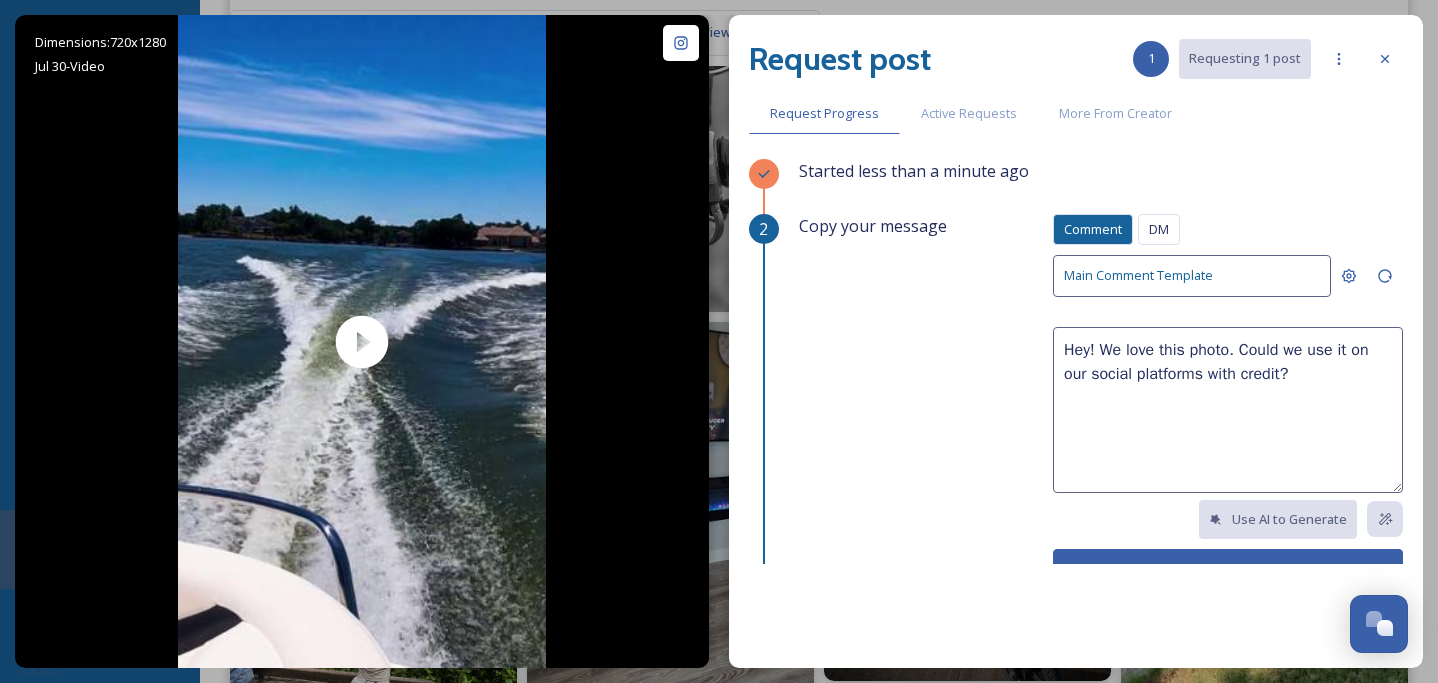 click on "Hey! We love this photo. Could we use it on our social platforms with credit?" at bounding box center (1228, 410) 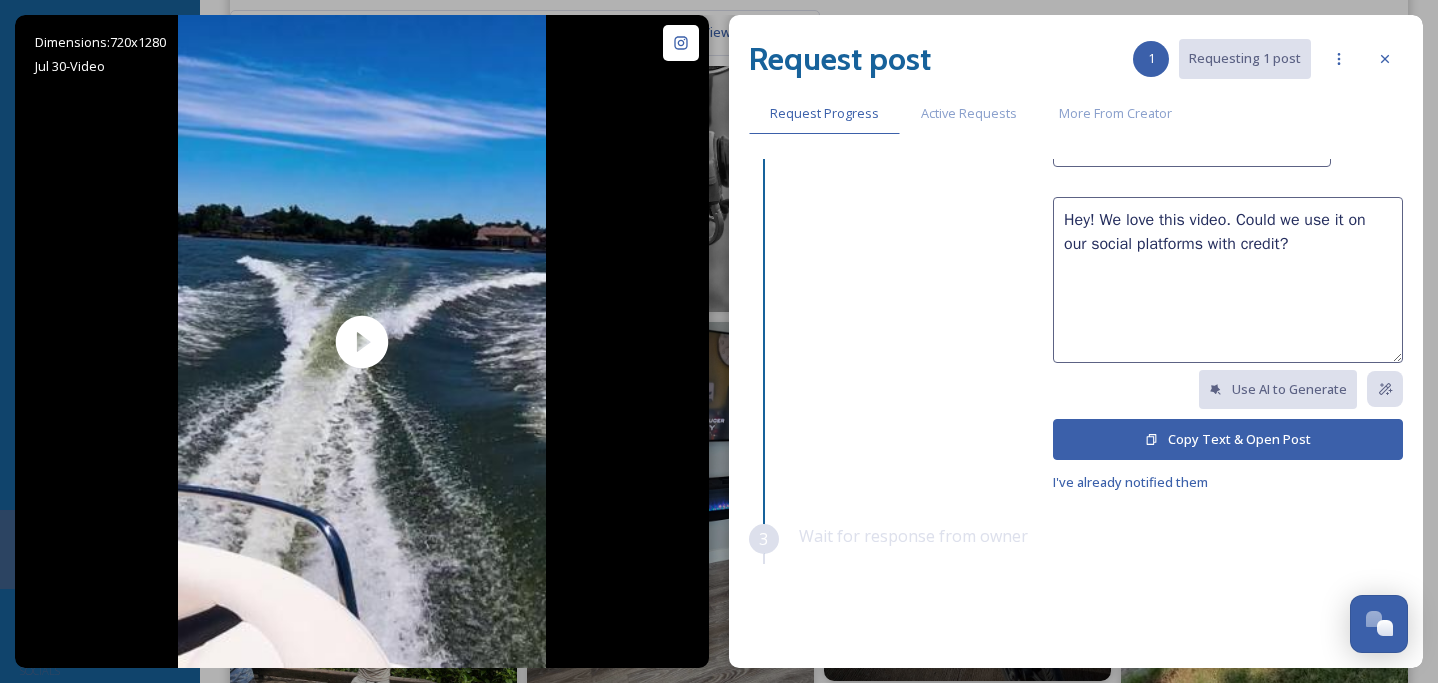scroll, scrollTop: 156, scrollLeft: 0, axis: vertical 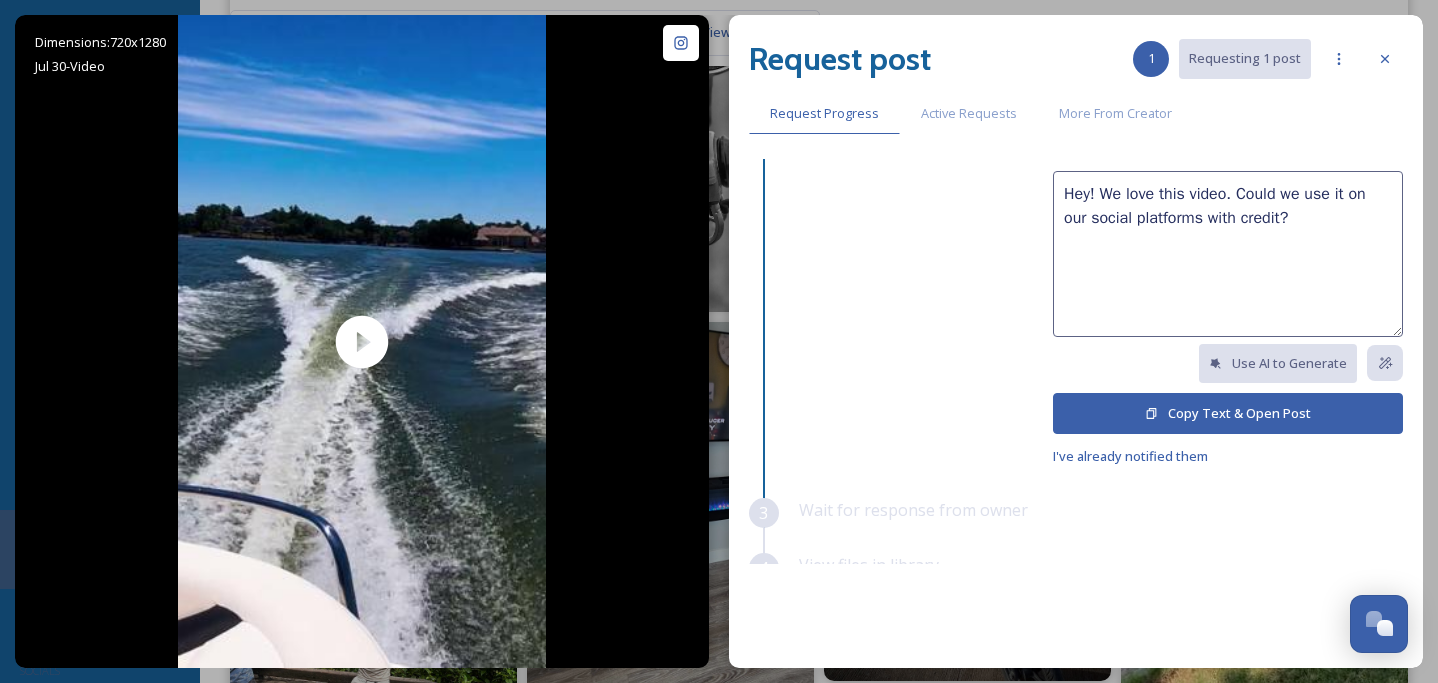 type on "Hey! We love this video. Could we use it on our social platforms with credit?" 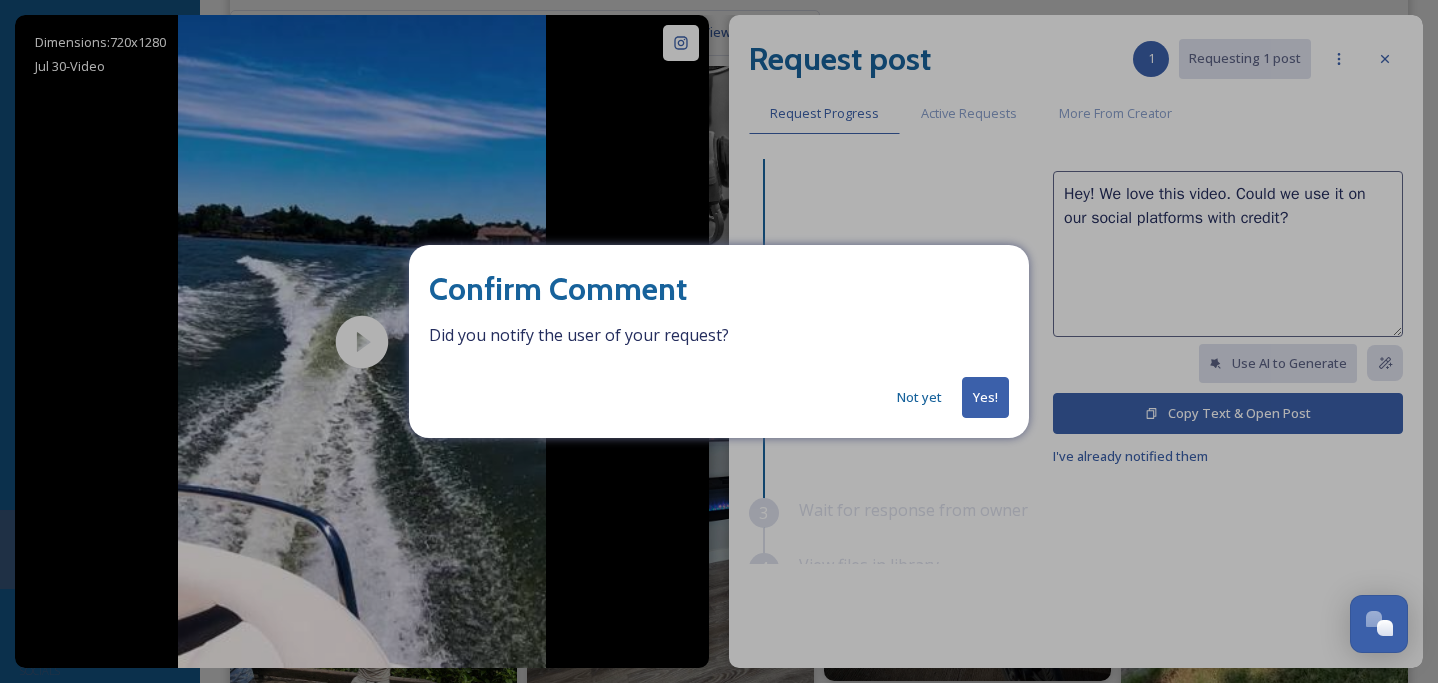 click on "Yes!" at bounding box center [985, 397] 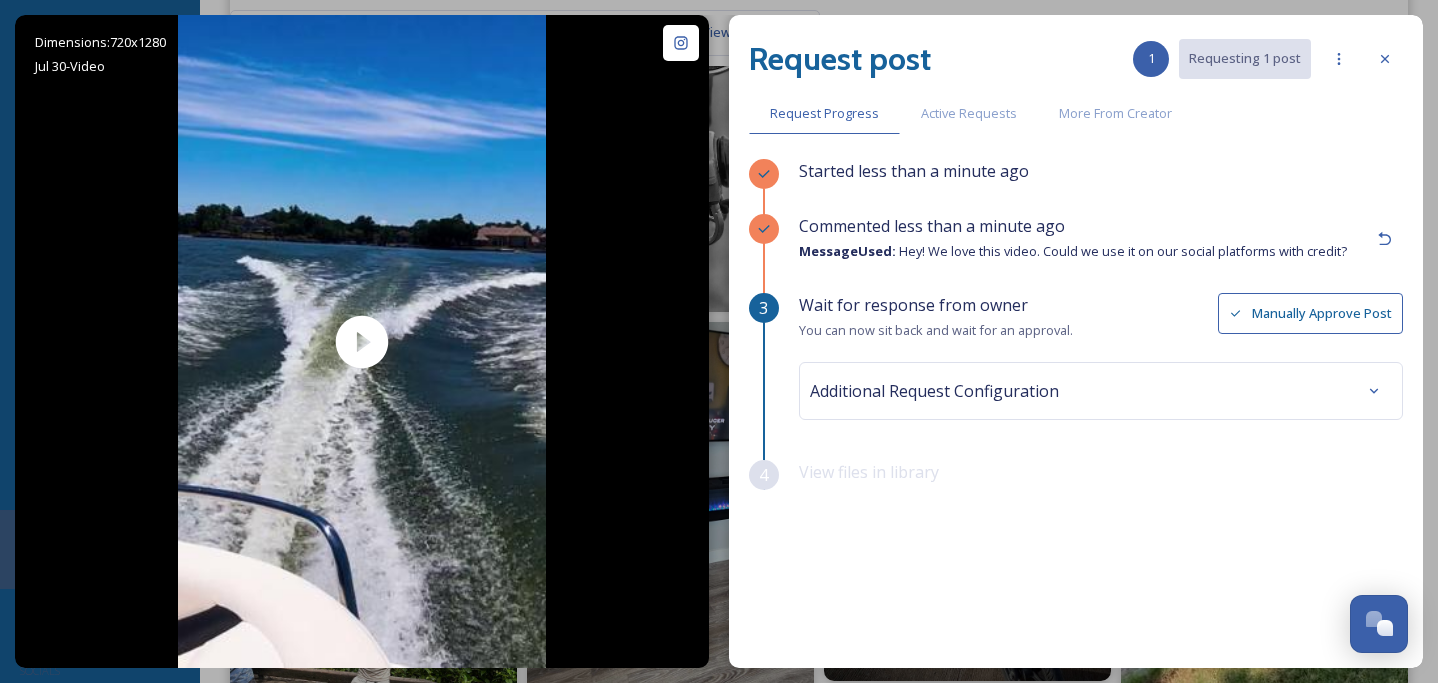 scroll, scrollTop: 0, scrollLeft: 0, axis: both 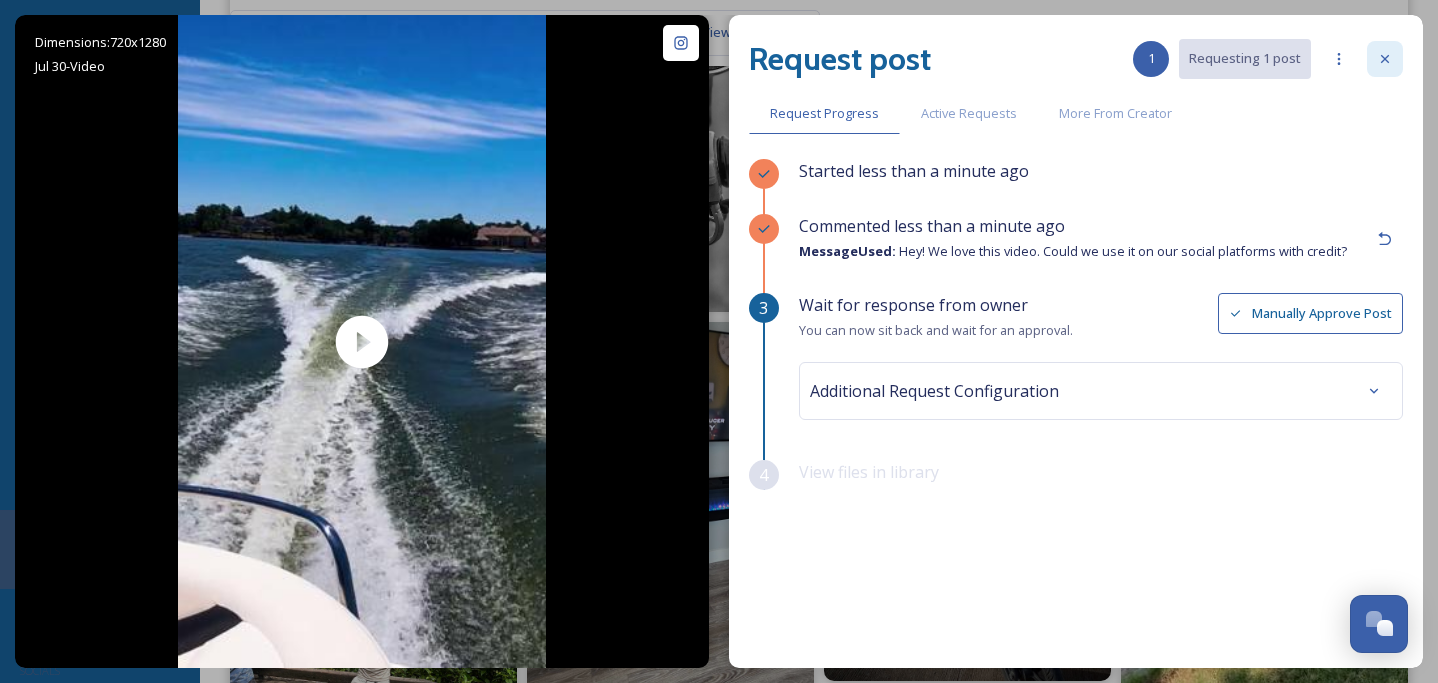 click 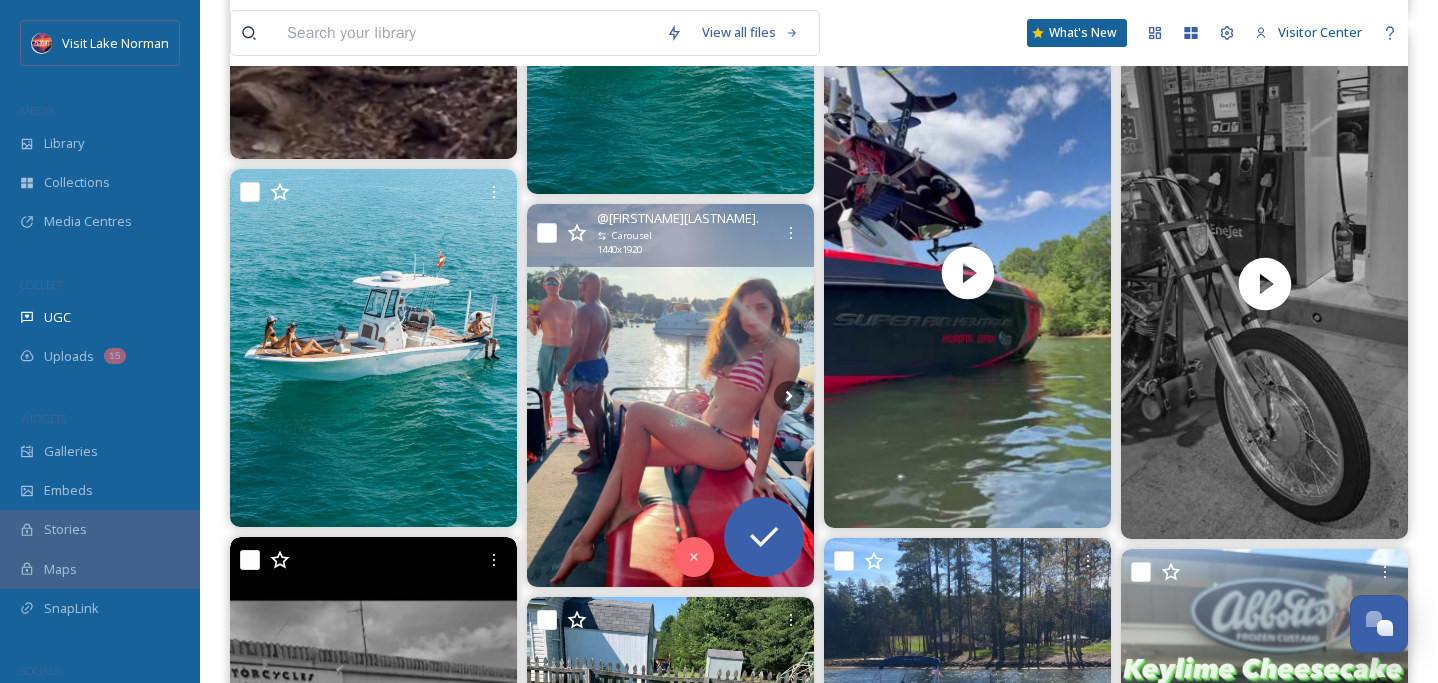 scroll, scrollTop: 17207, scrollLeft: 0, axis: vertical 